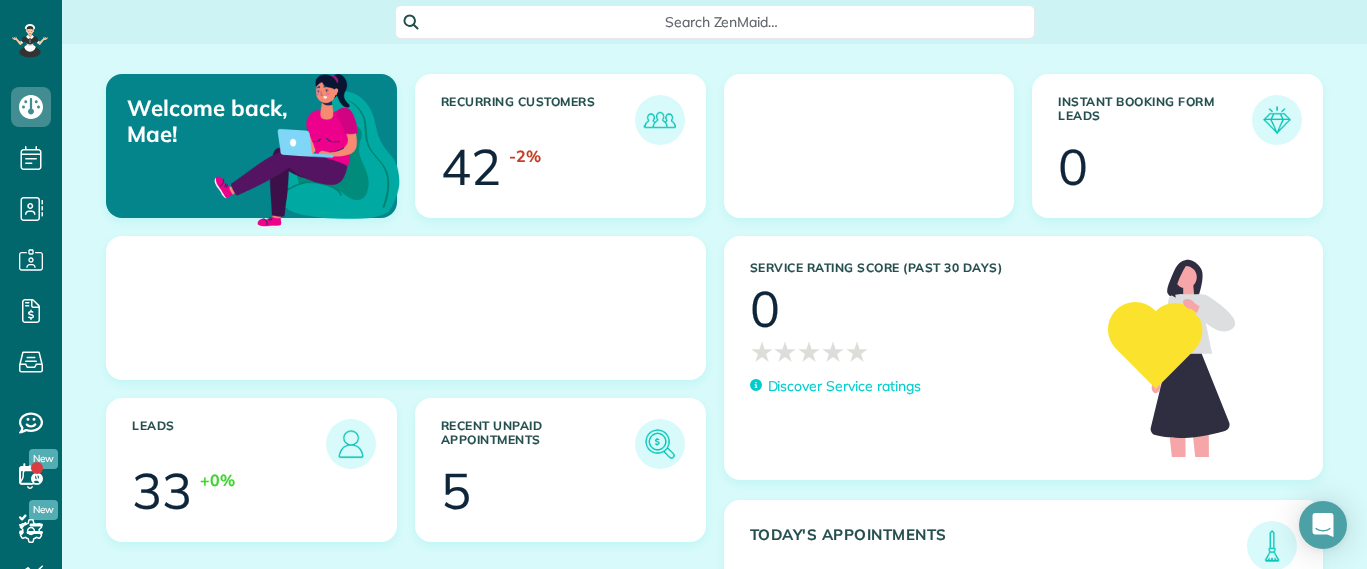 scroll, scrollTop: 0, scrollLeft: 0, axis: both 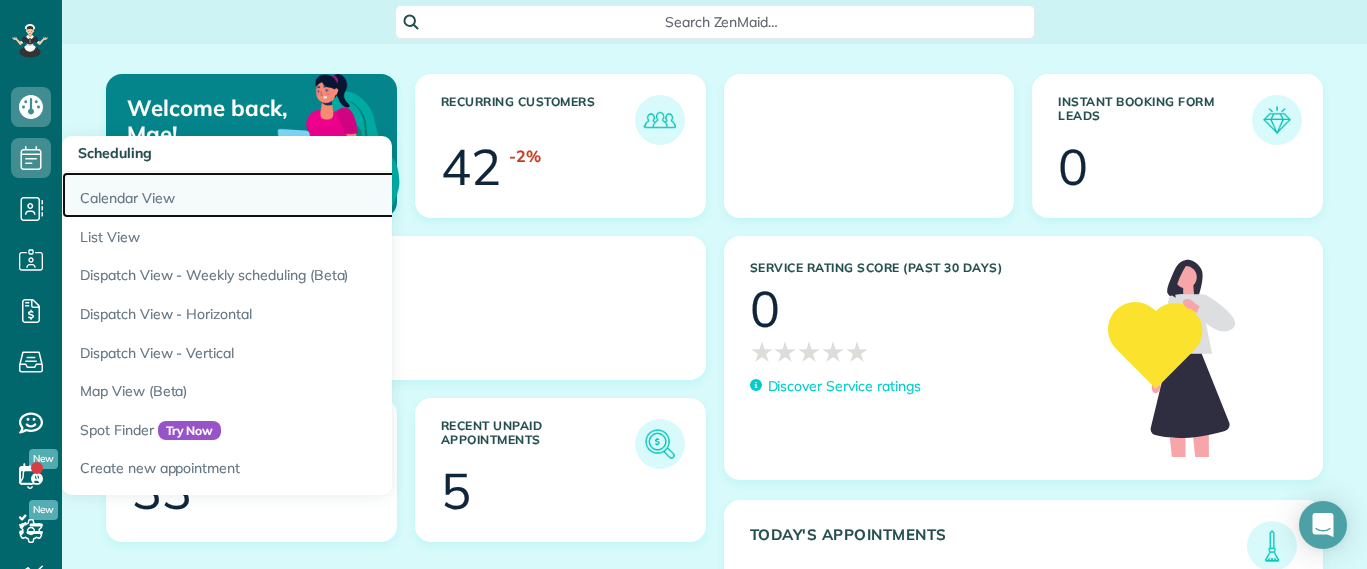 click on "Calendar View" at bounding box center (312, 195) 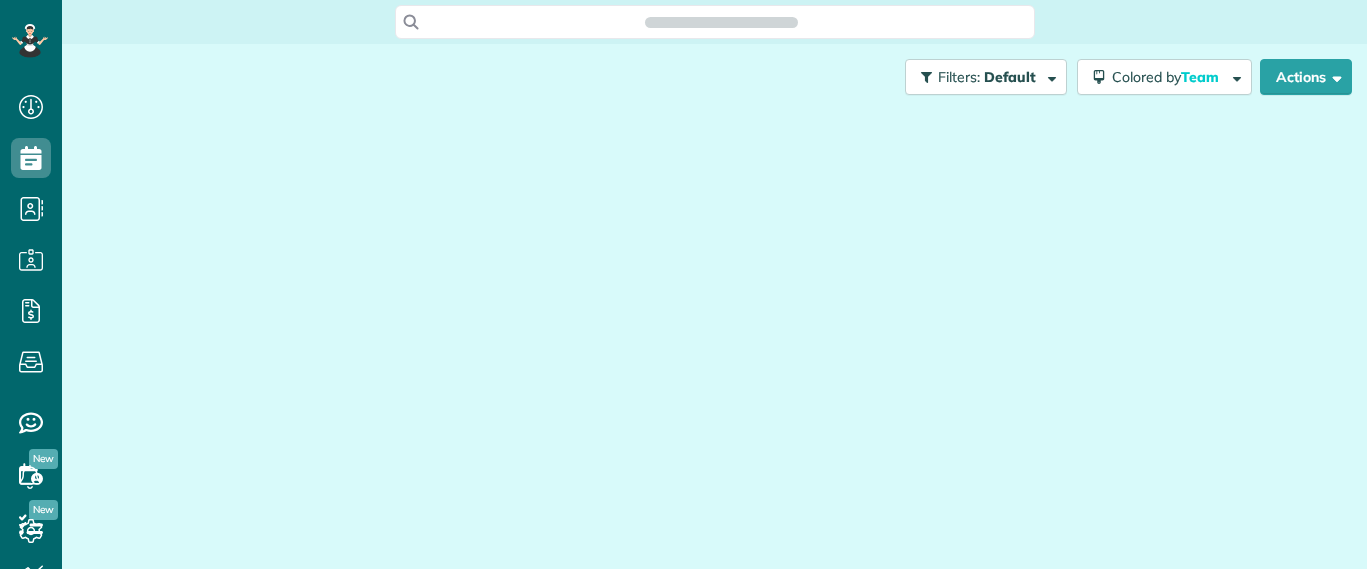 scroll, scrollTop: 0, scrollLeft: 0, axis: both 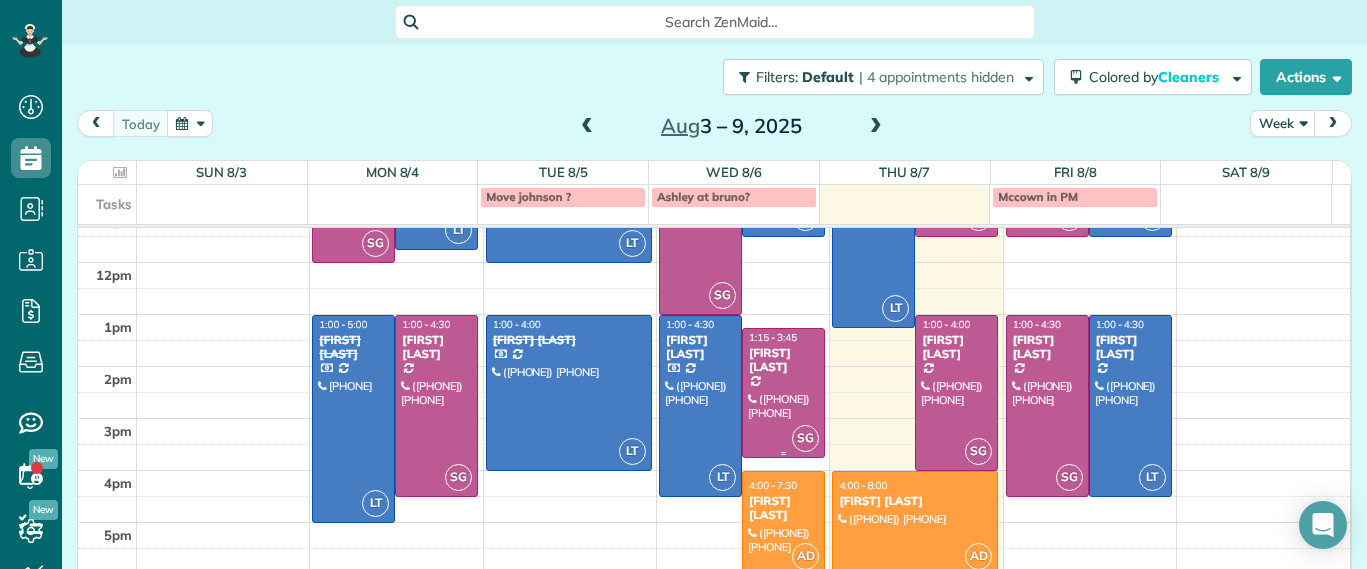 click at bounding box center [783, 393] 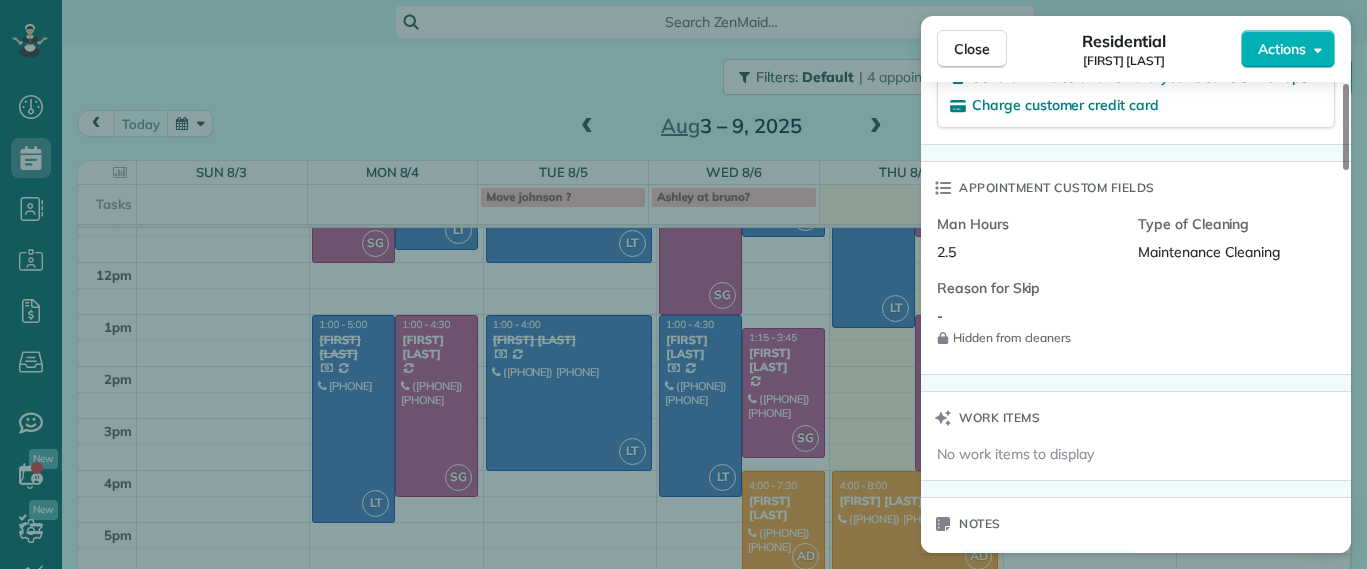 scroll, scrollTop: 1123, scrollLeft: 0, axis: vertical 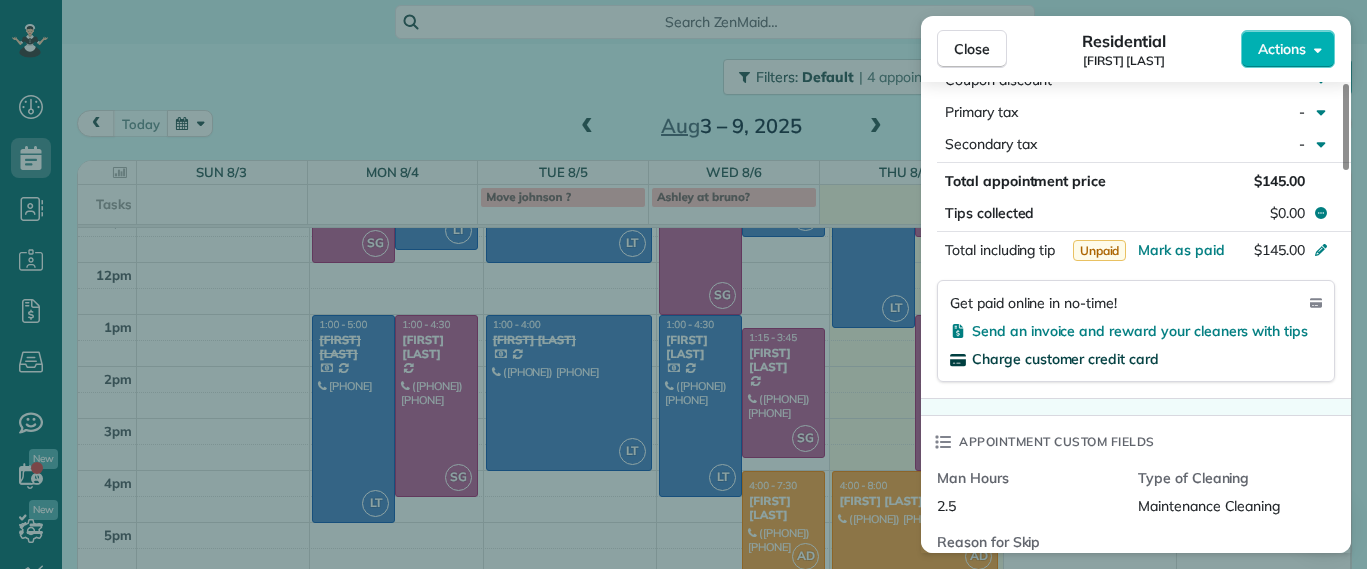click on "Charge customer credit card" at bounding box center (1065, 359) 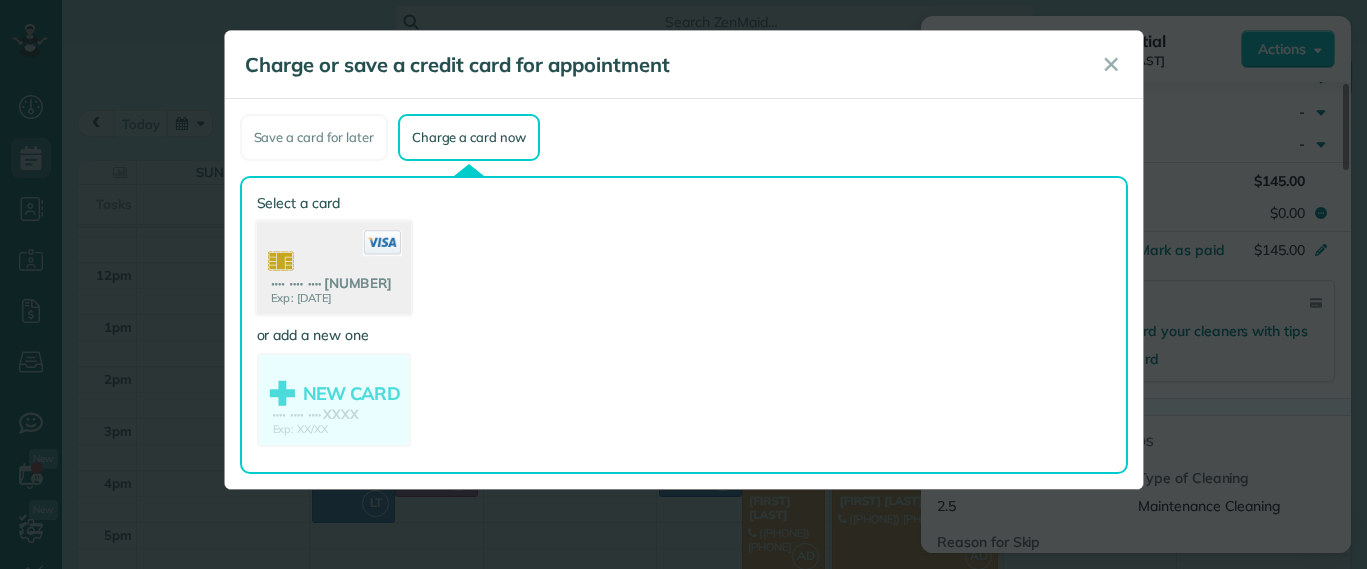 click 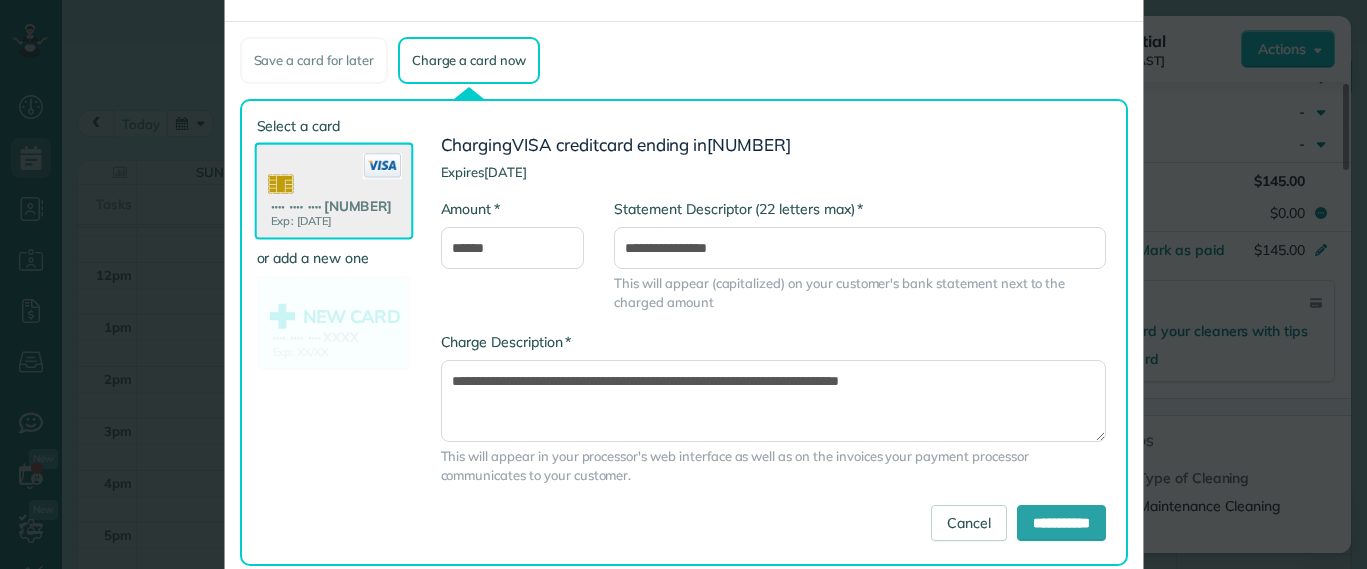 scroll, scrollTop: 120, scrollLeft: 0, axis: vertical 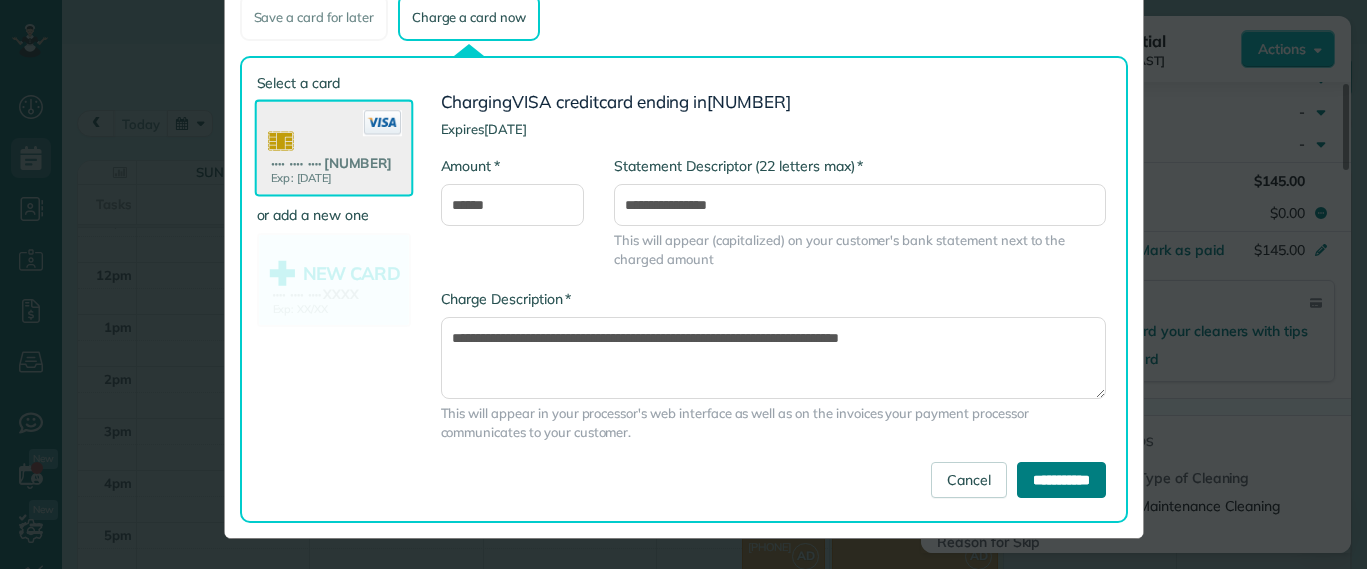 click on "**********" at bounding box center (1061, 480) 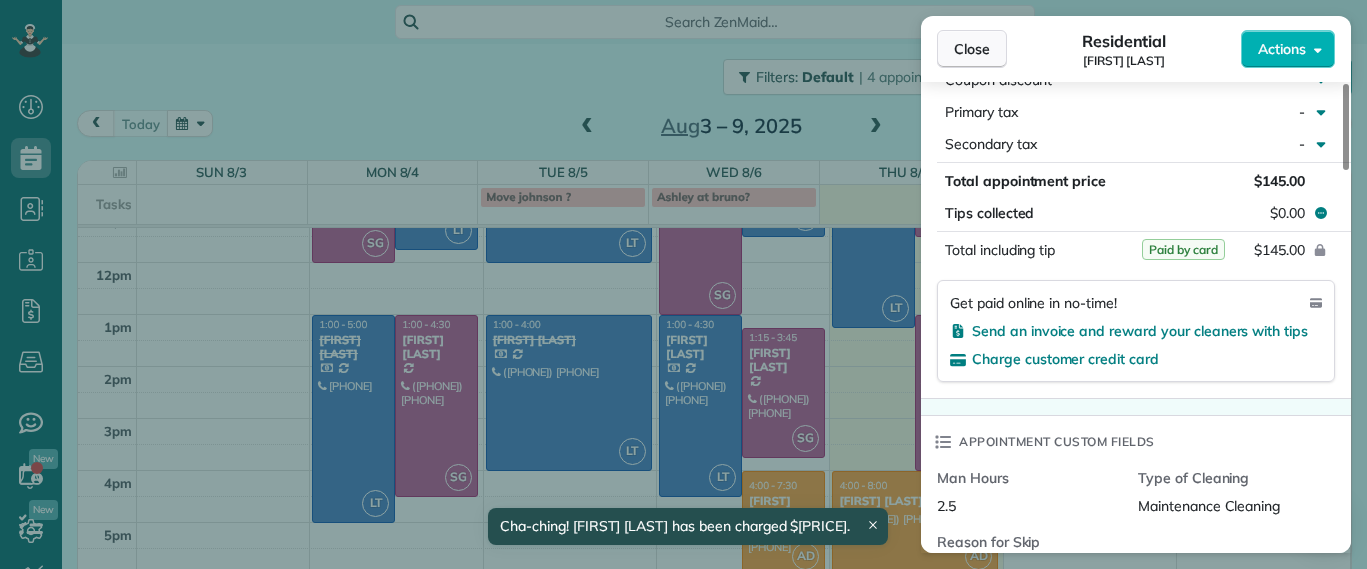 click on "Close" at bounding box center [972, 49] 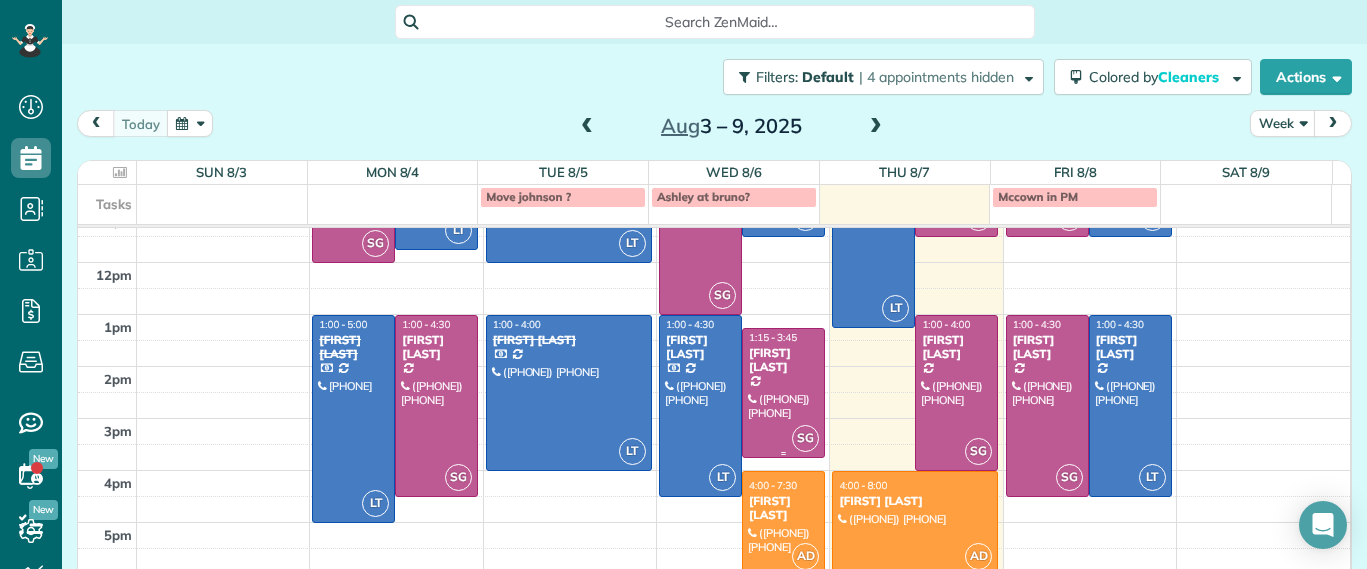 click at bounding box center (783, 393) 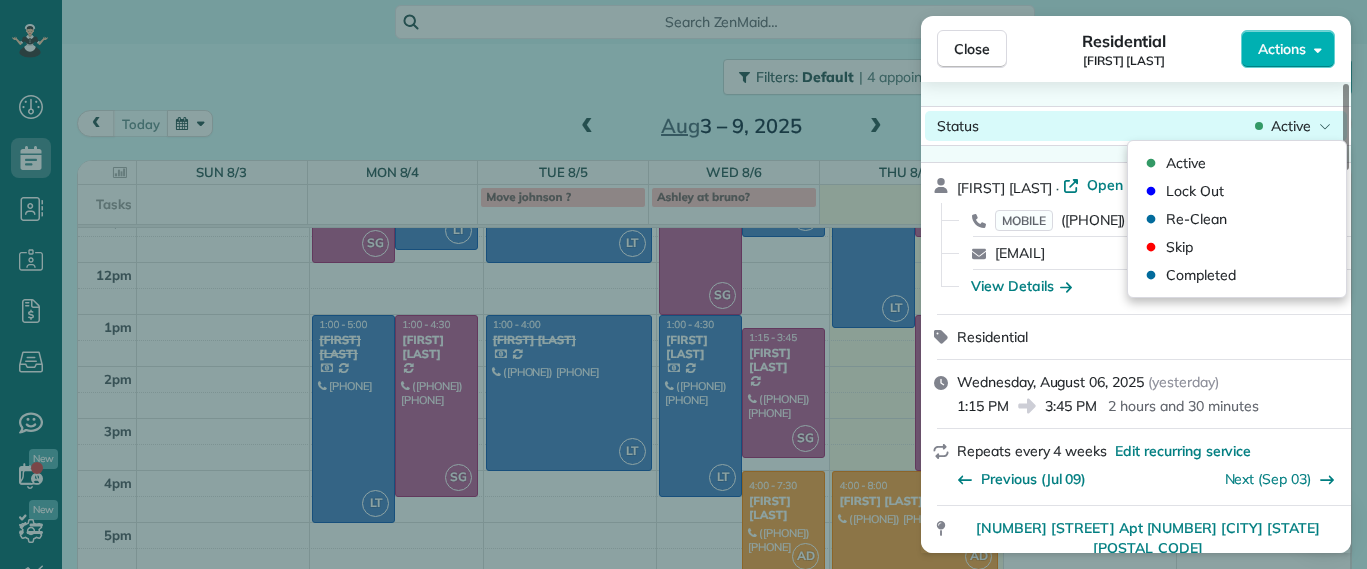click on "Active" at bounding box center [1291, 126] 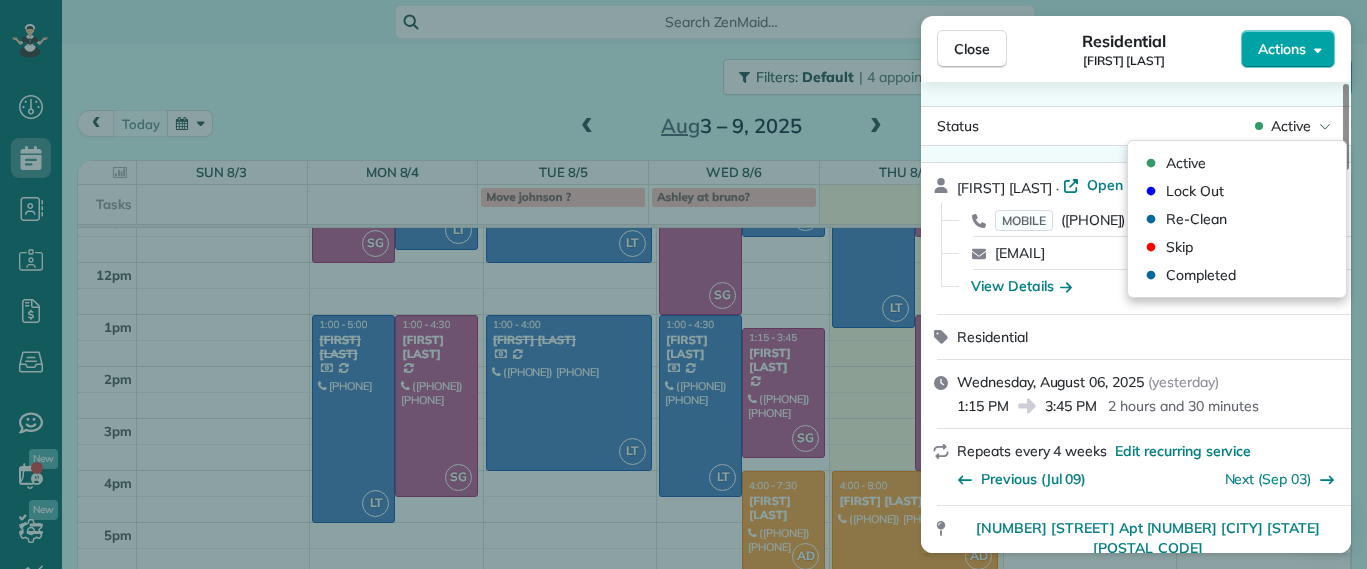 click on "Actions" at bounding box center [1288, 49] 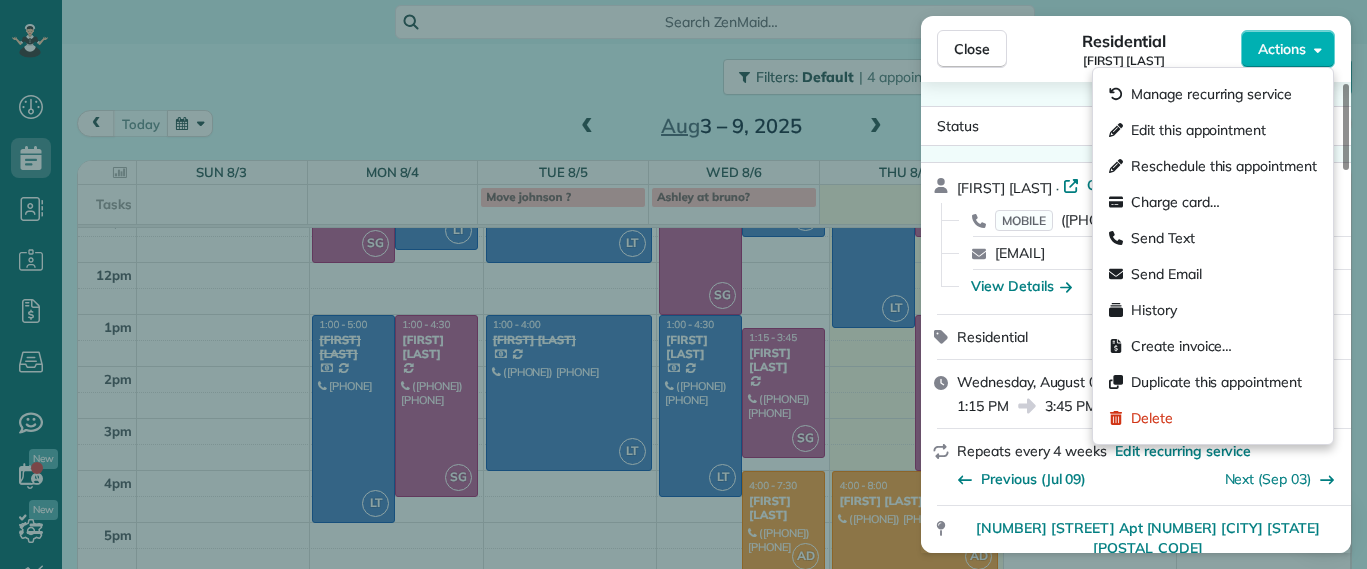 drag, startPoint x: 654, startPoint y: 81, endPoint x: 721, endPoint y: 108, distance: 72.235725 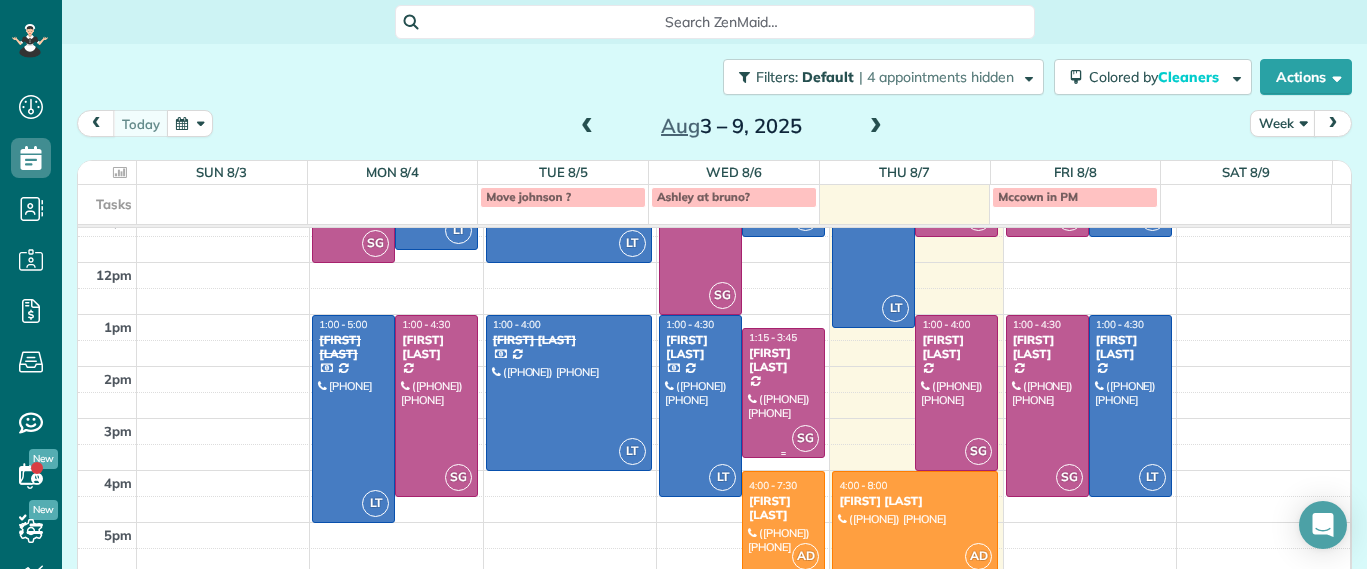 click at bounding box center (783, 393) 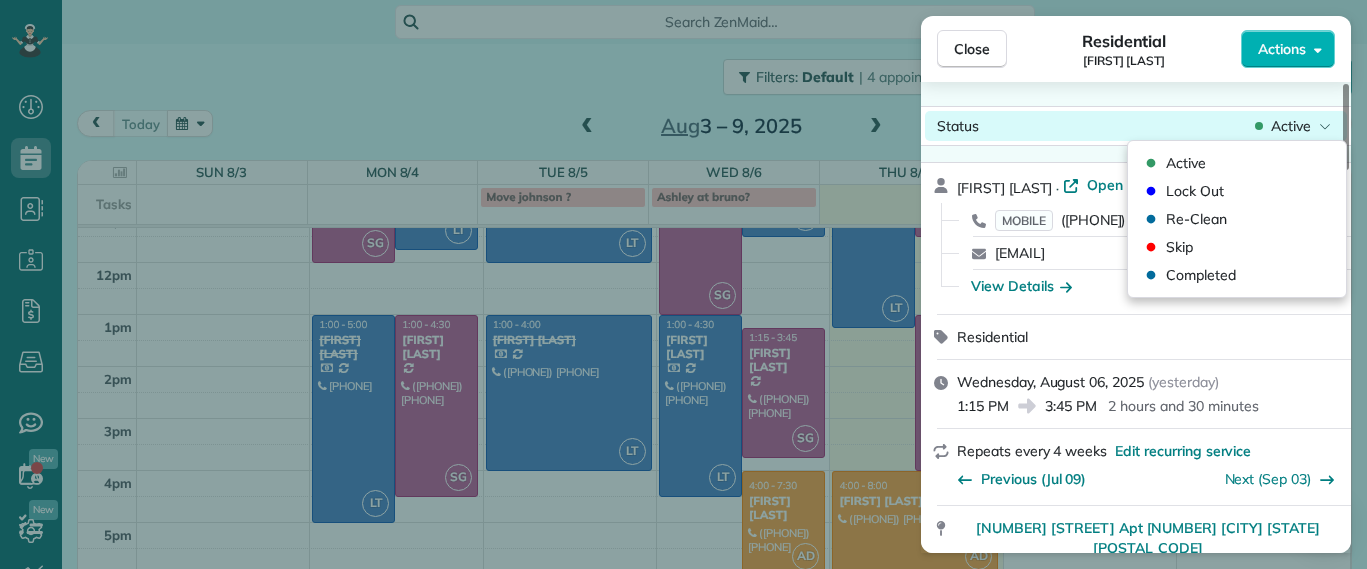 click on "Active" at bounding box center (1291, 126) 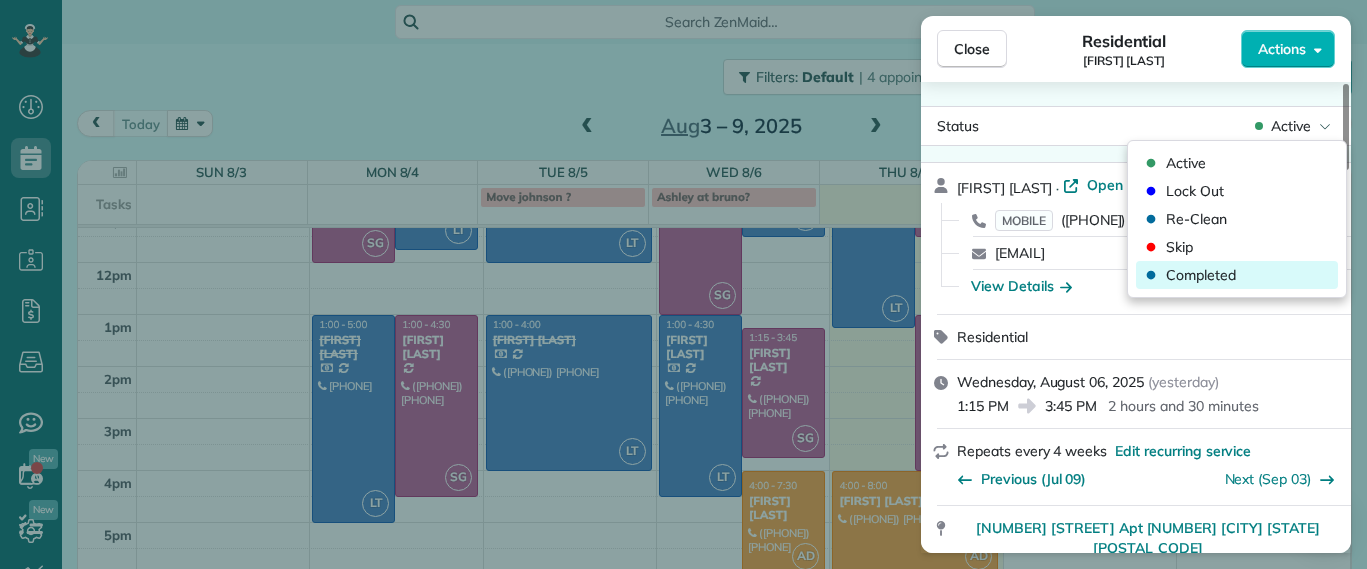 click on "Completed" at bounding box center (1201, 275) 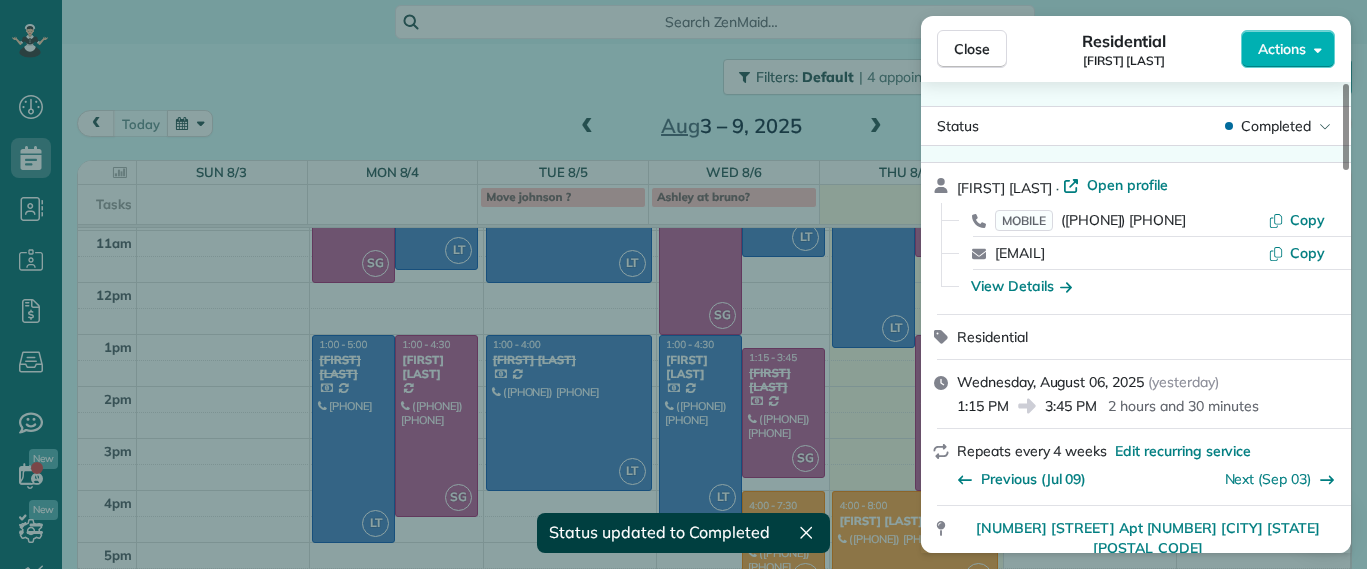scroll, scrollTop: 205, scrollLeft: 0, axis: vertical 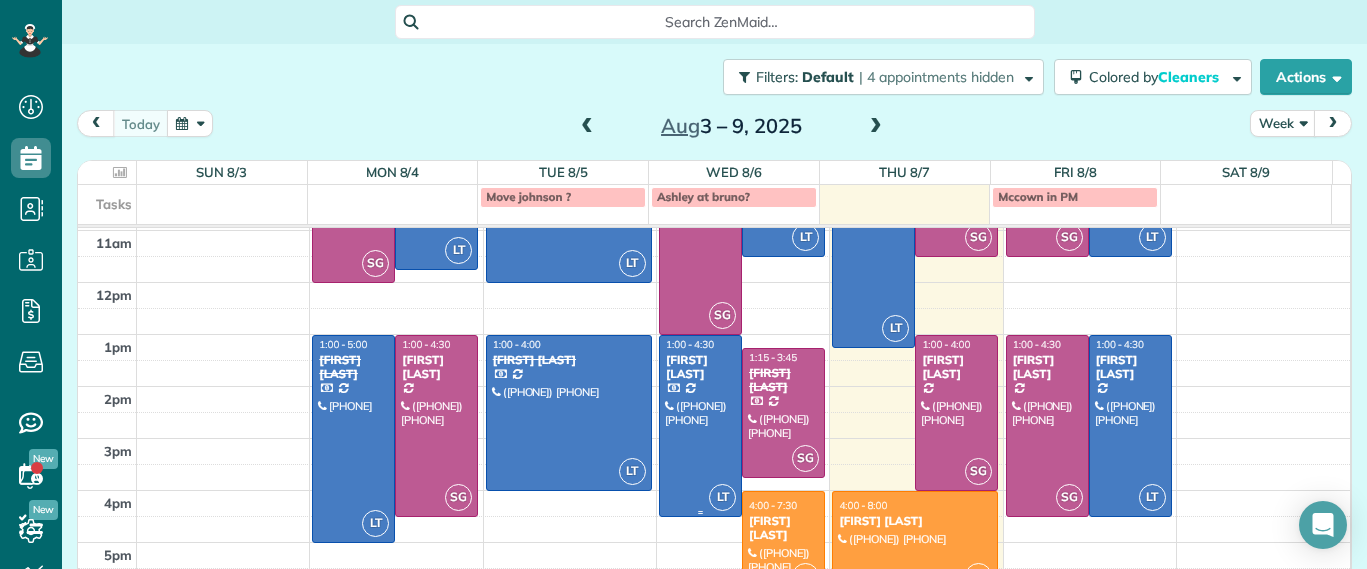 click at bounding box center (700, 426) 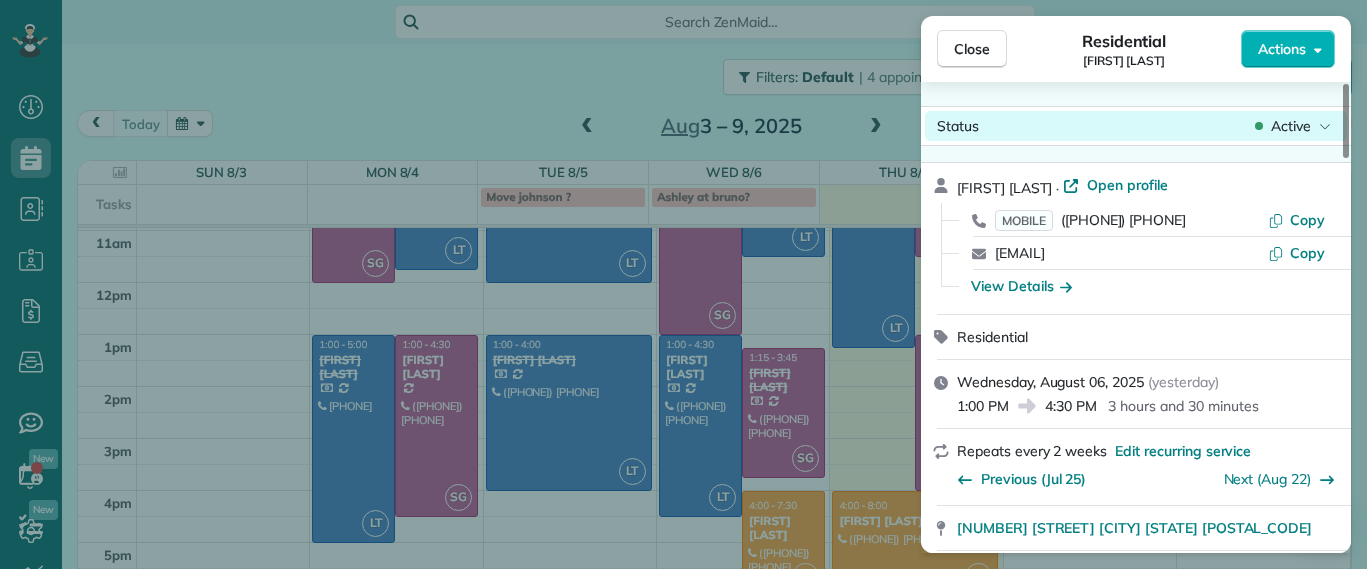 click on "Active" at bounding box center (1291, 126) 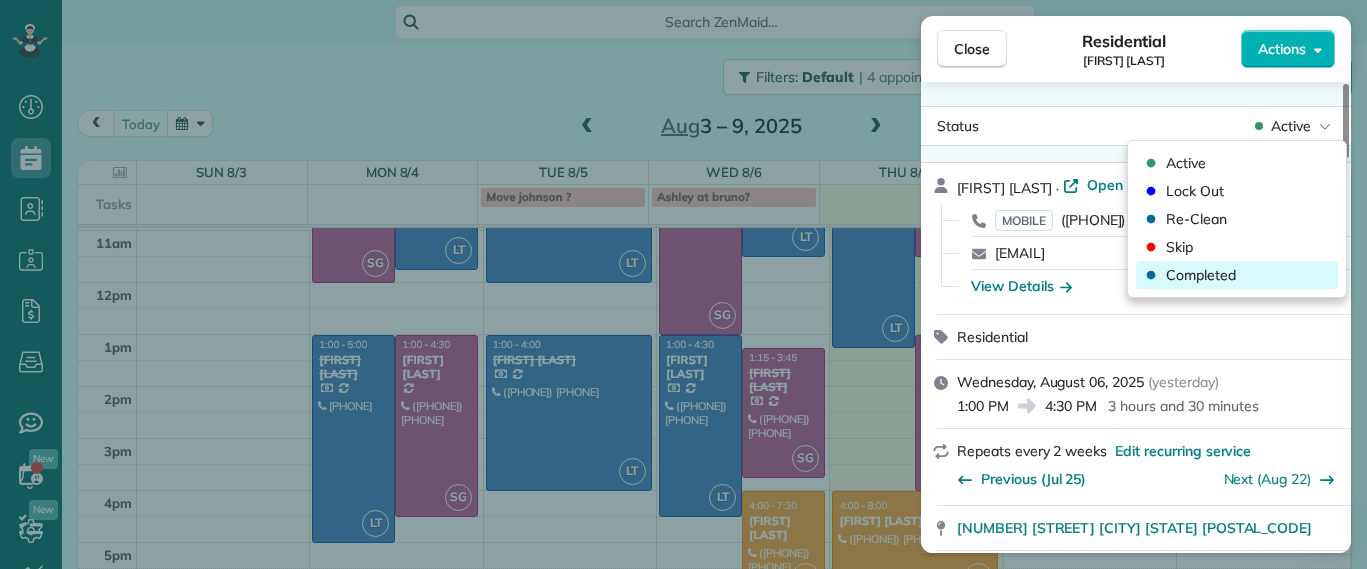 click on "Completed" at bounding box center [1201, 275] 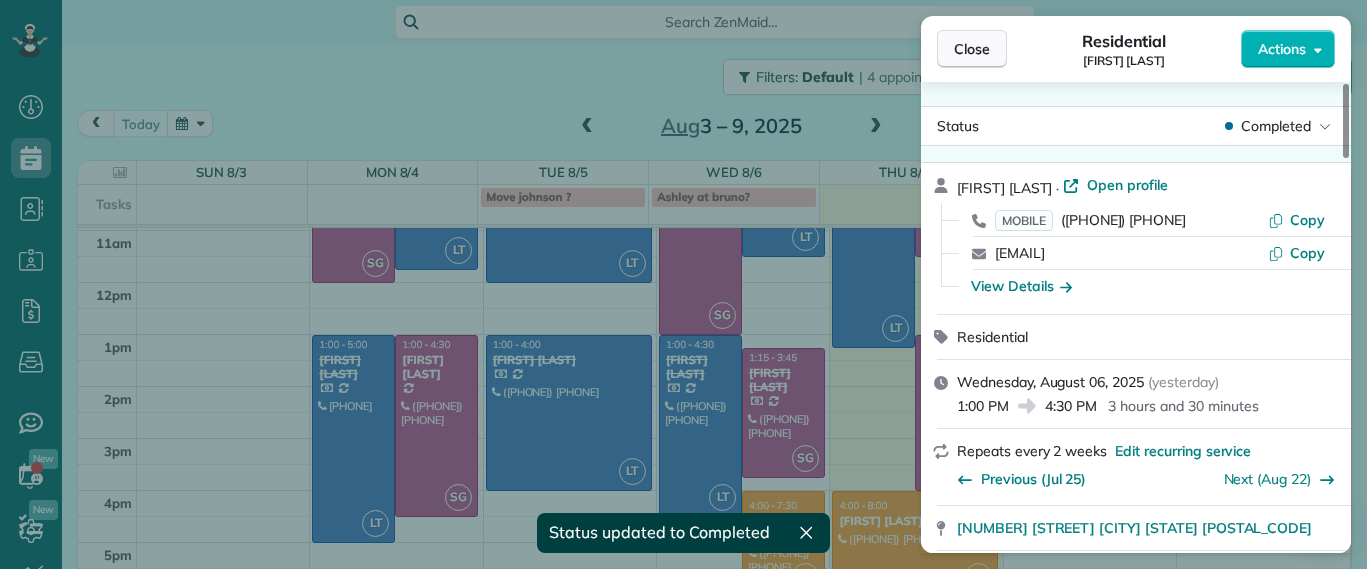 scroll, scrollTop: 205, scrollLeft: 0, axis: vertical 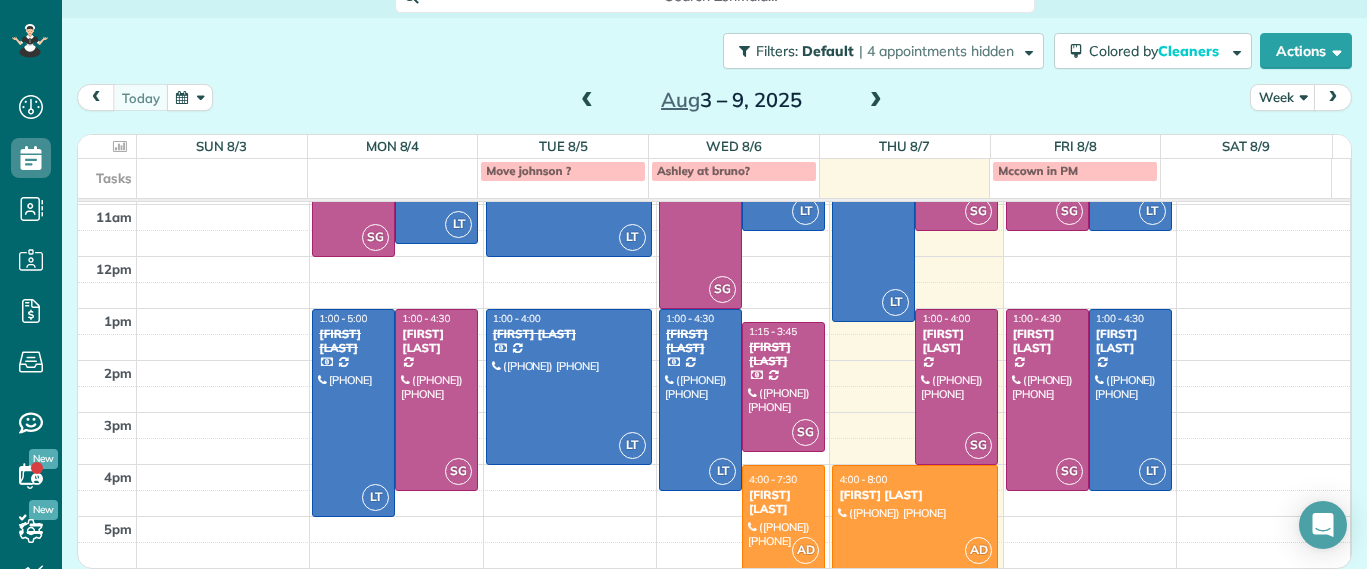 click on "4:00 - 7:30 Lesley Bruno" at bounding box center [783, 495] 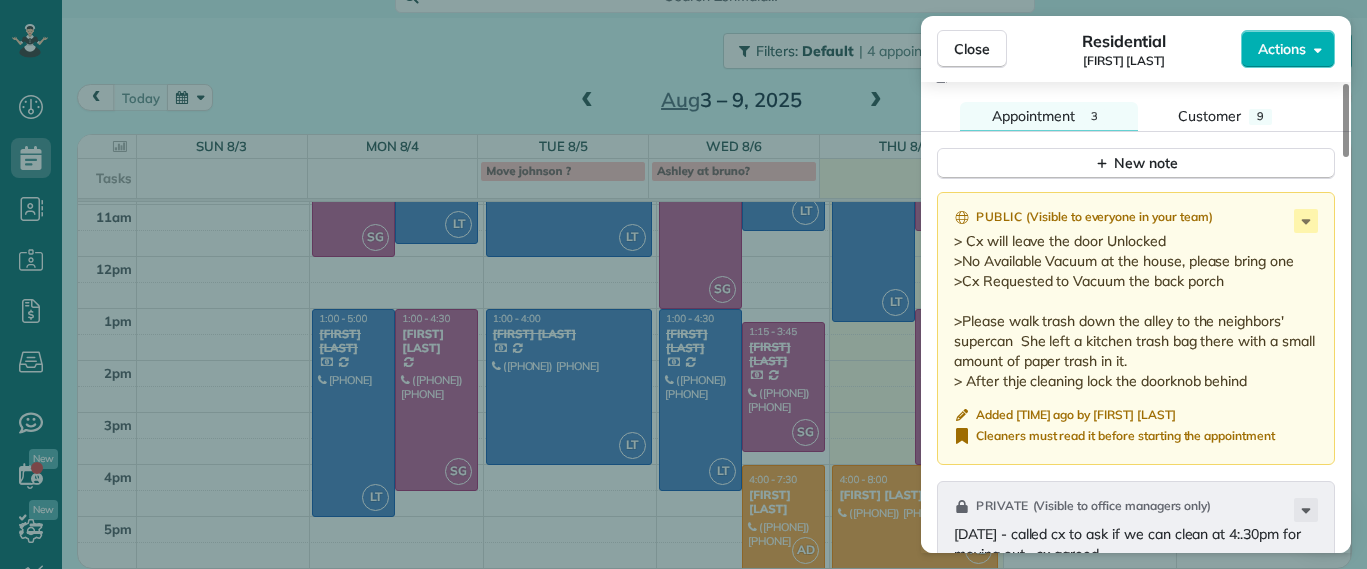 scroll, scrollTop: 1779, scrollLeft: 0, axis: vertical 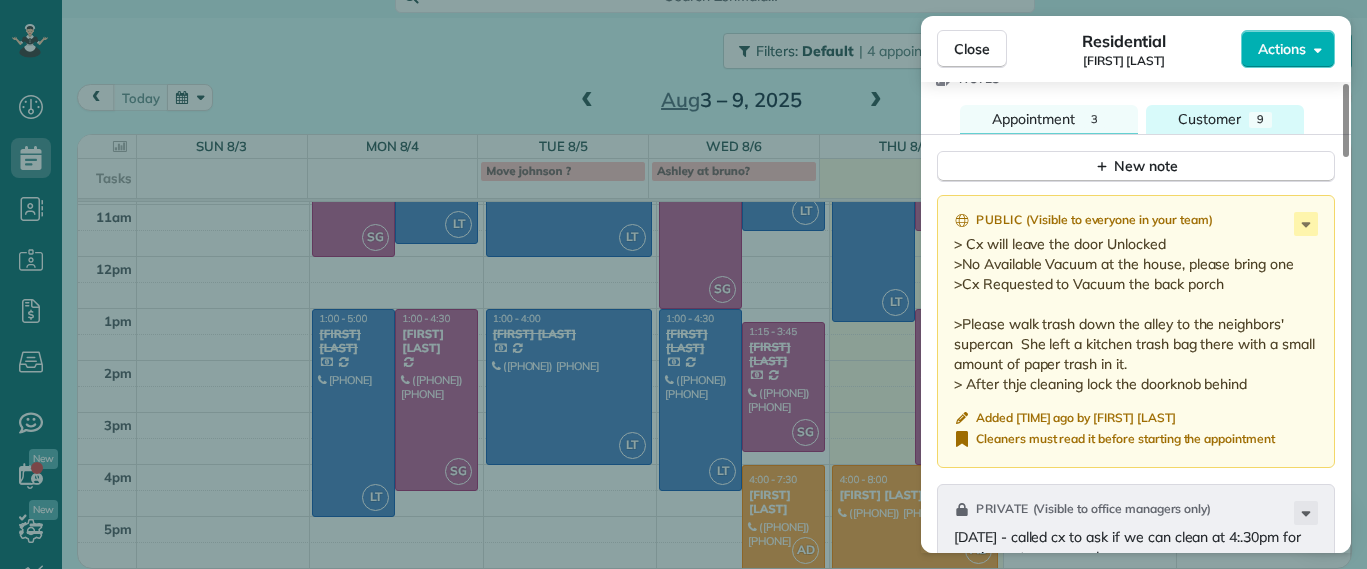 click on "9" at bounding box center [1260, 120] 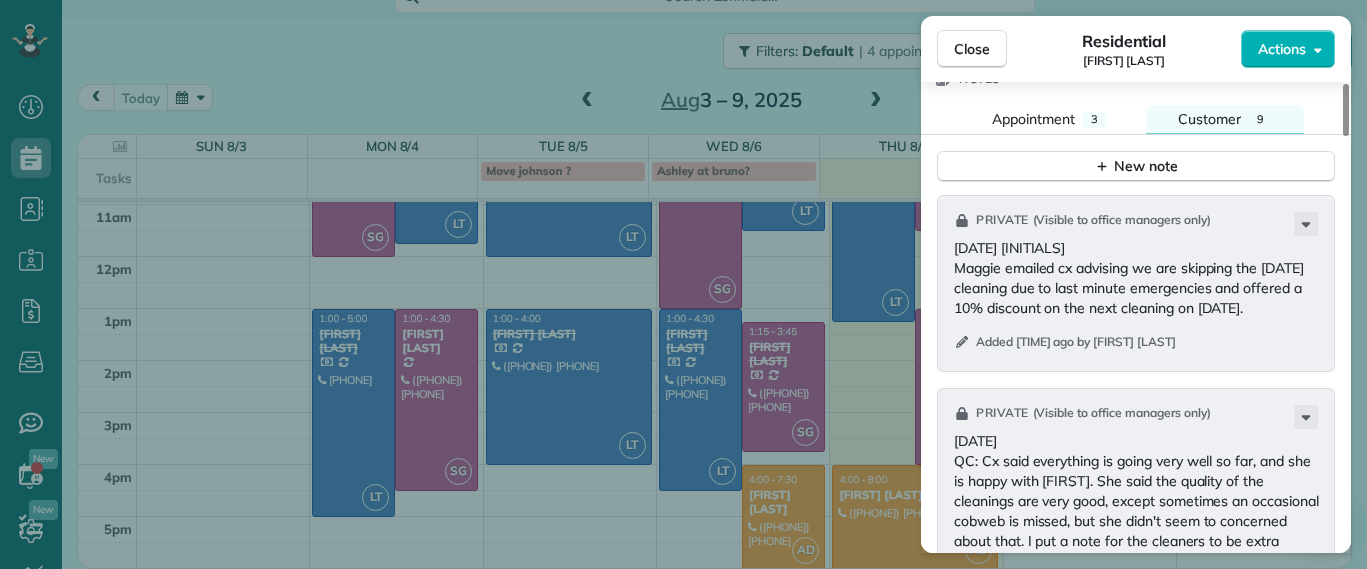 click on "Notes" at bounding box center [1136, 79] 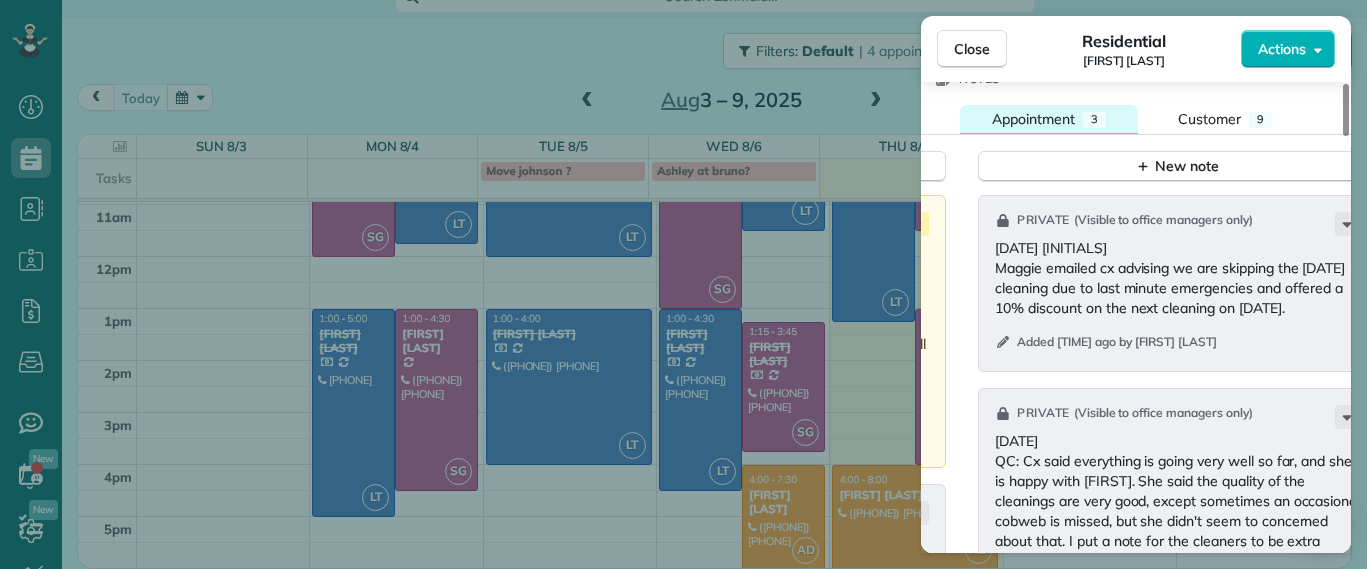 click on "Appointment" at bounding box center (1033, 119) 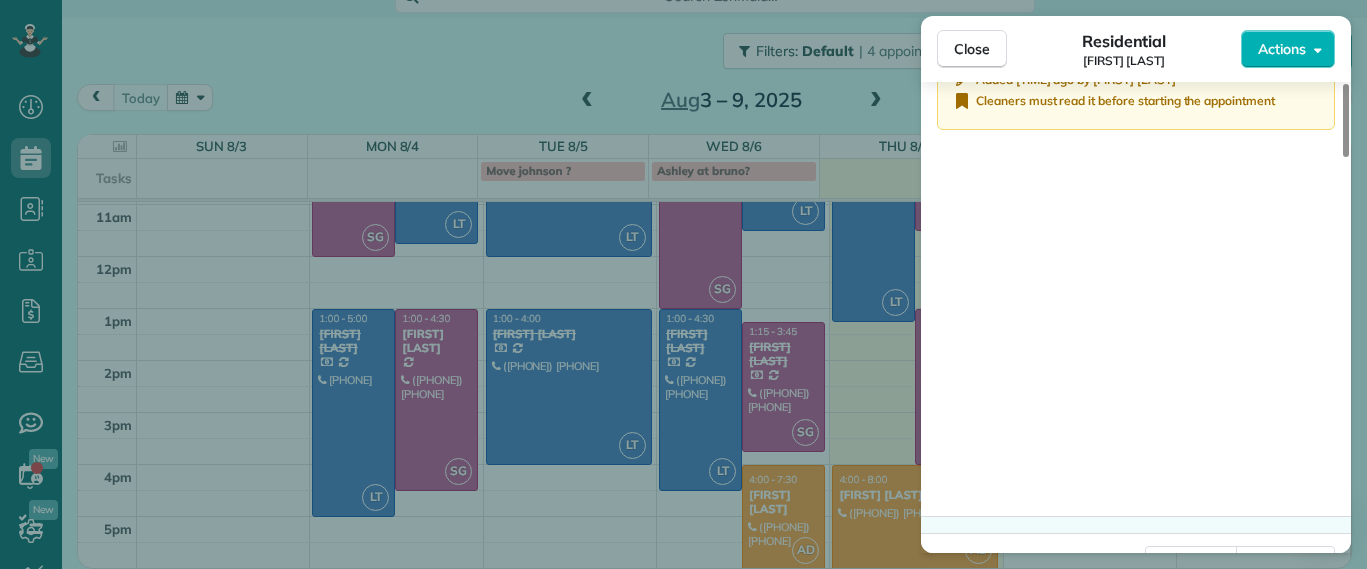 scroll, scrollTop: 2404, scrollLeft: 0, axis: vertical 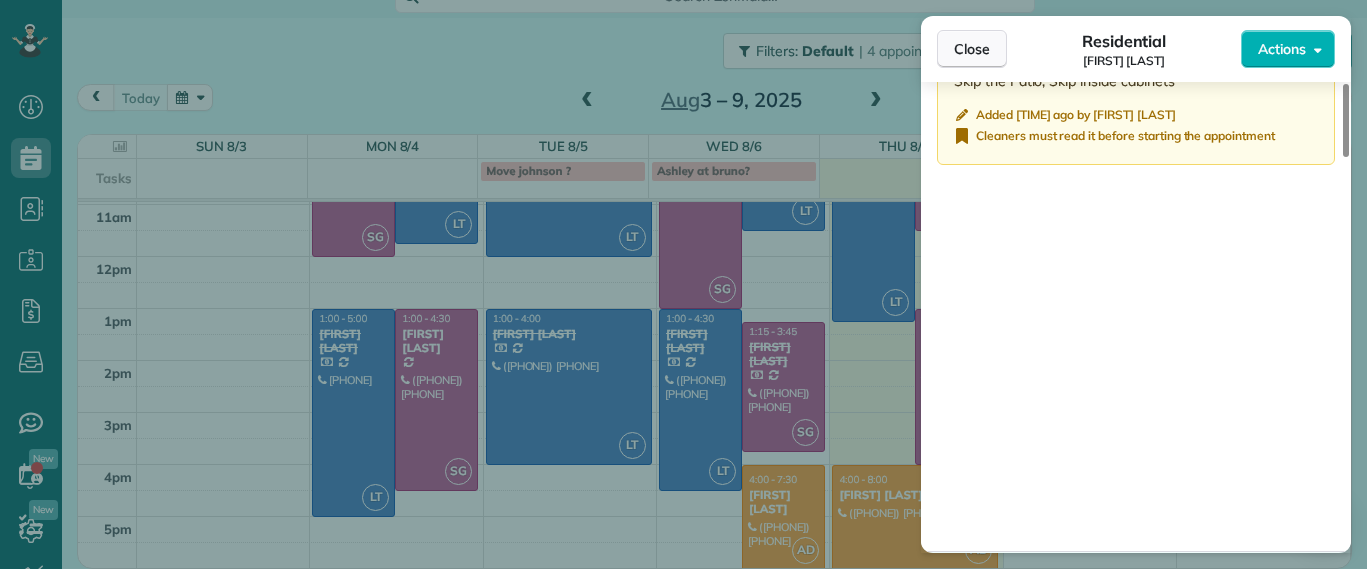click on "Close" at bounding box center (972, 49) 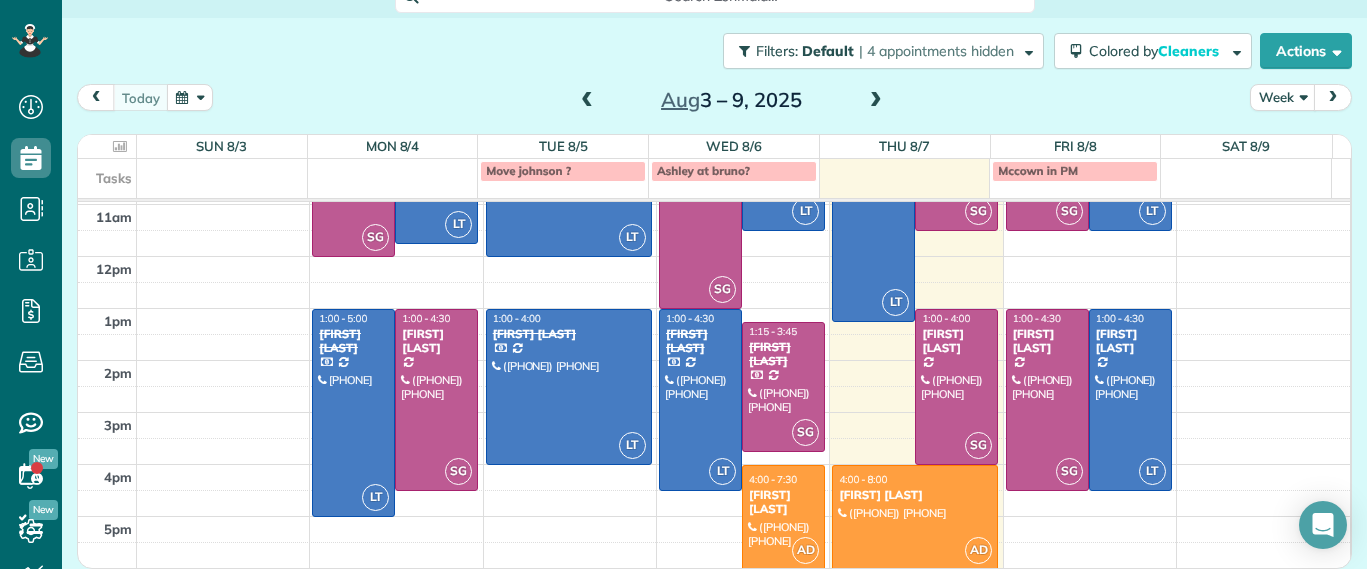 click on "4:00 - 7:30" at bounding box center (773, 479) 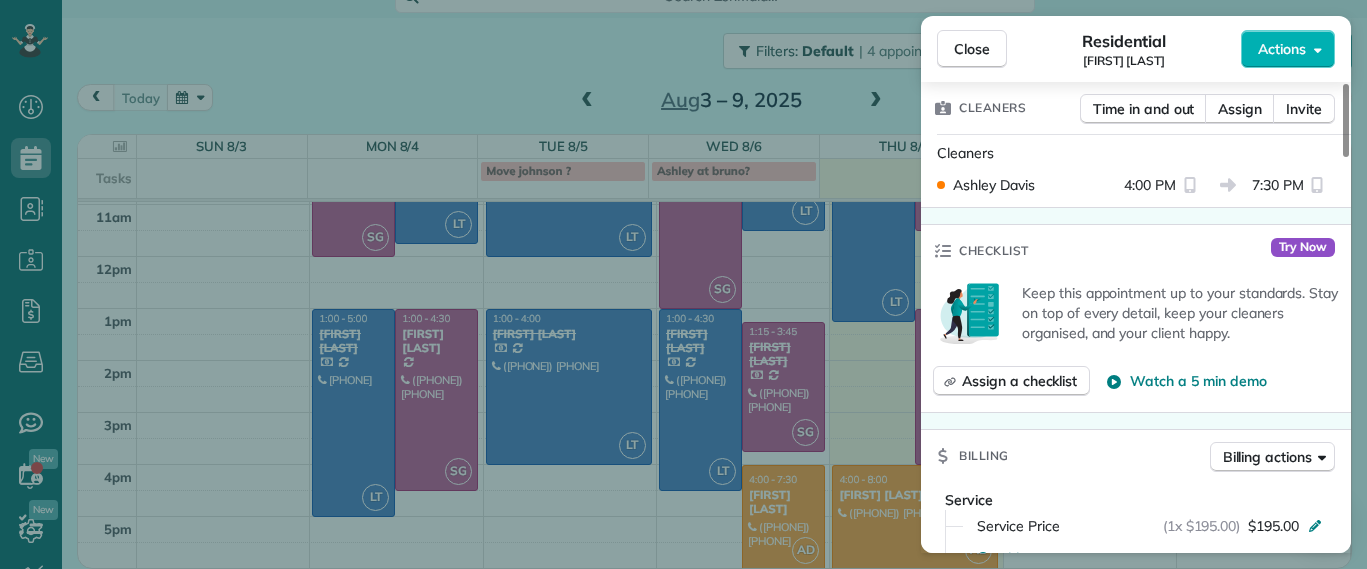 scroll, scrollTop: 760, scrollLeft: 0, axis: vertical 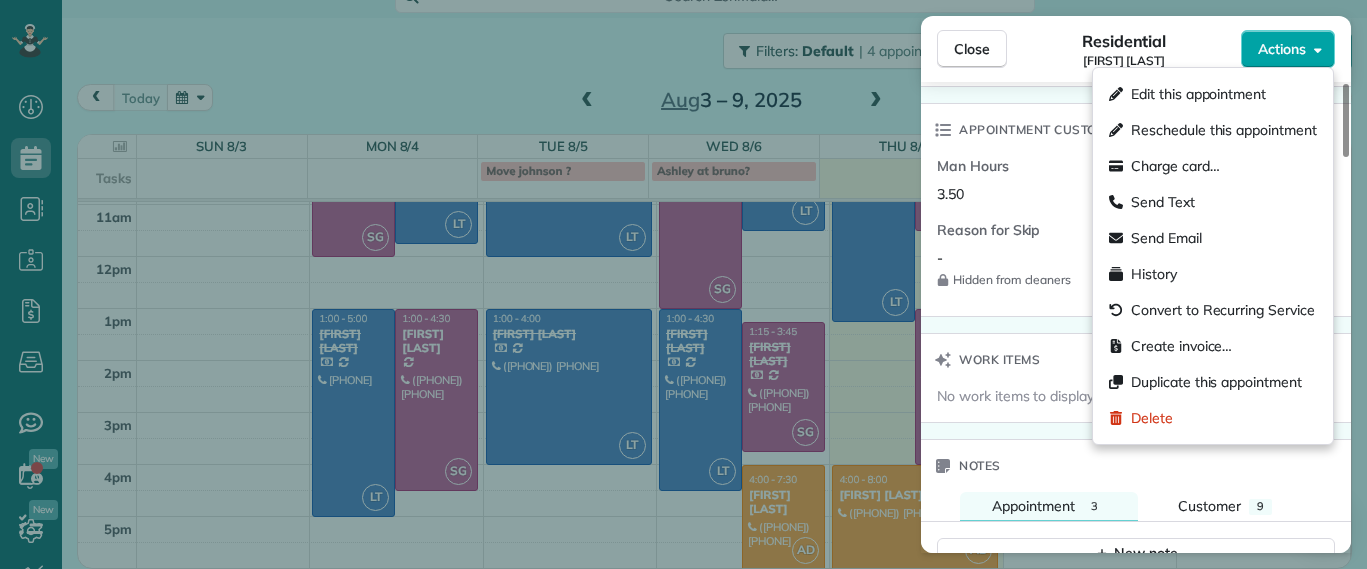 click on "Actions" at bounding box center (1282, 49) 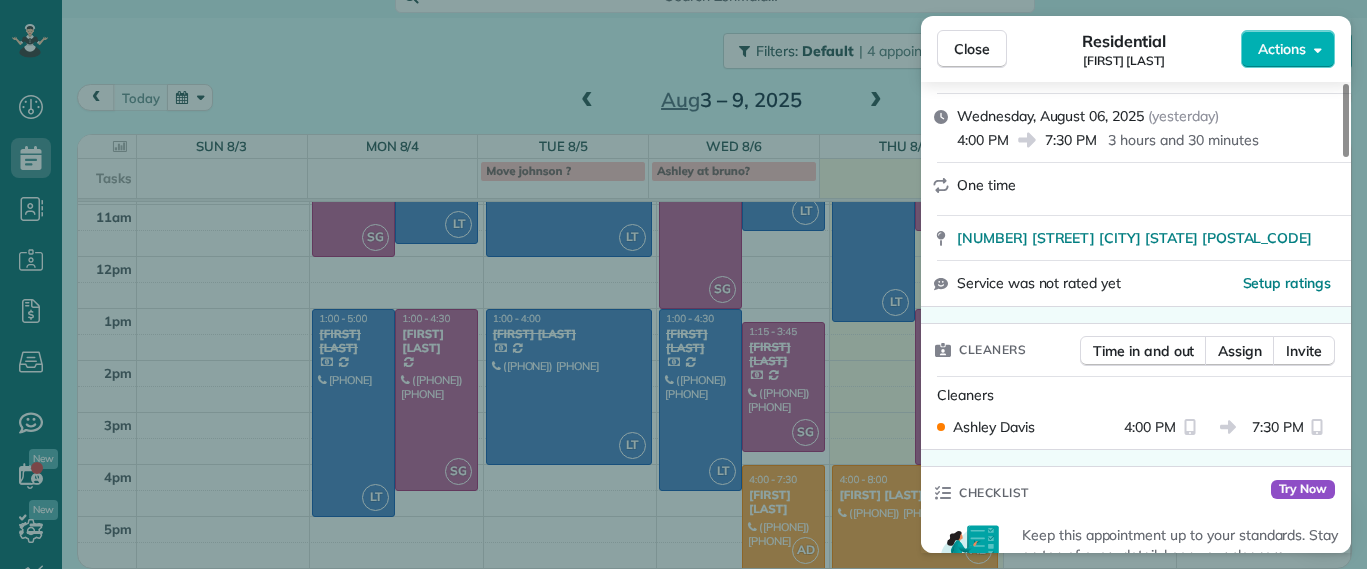 scroll, scrollTop: 1016, scrollLeft: 0, axis: vertical 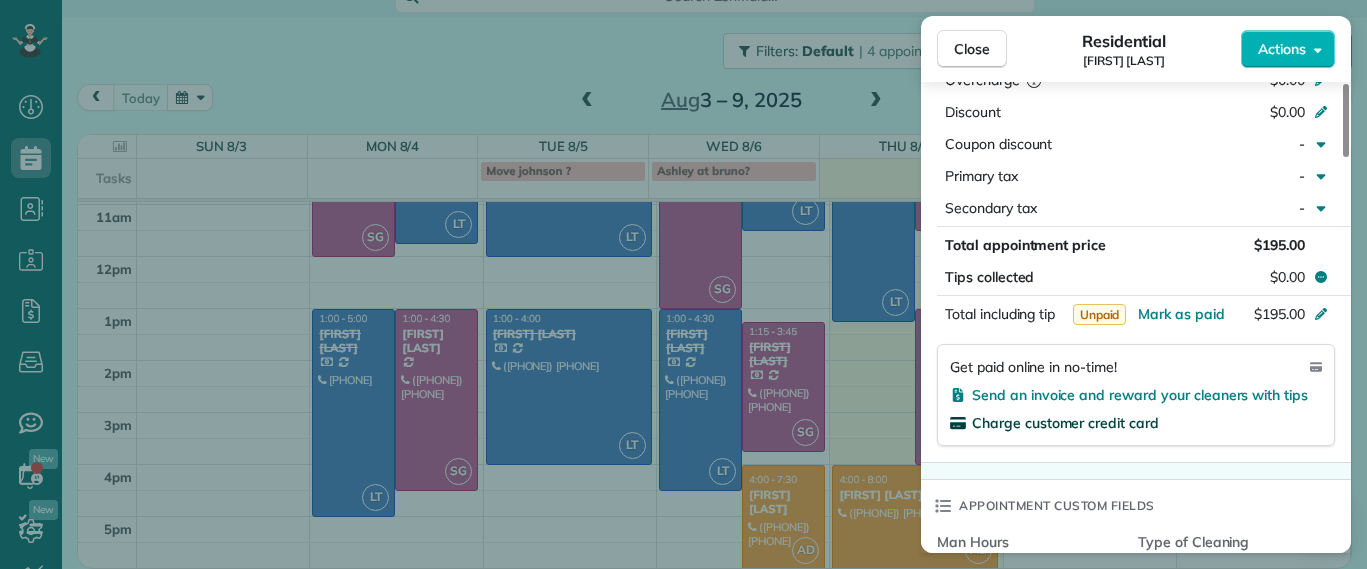click on "Charge customer credit card" at bounding box center [1065, 423] 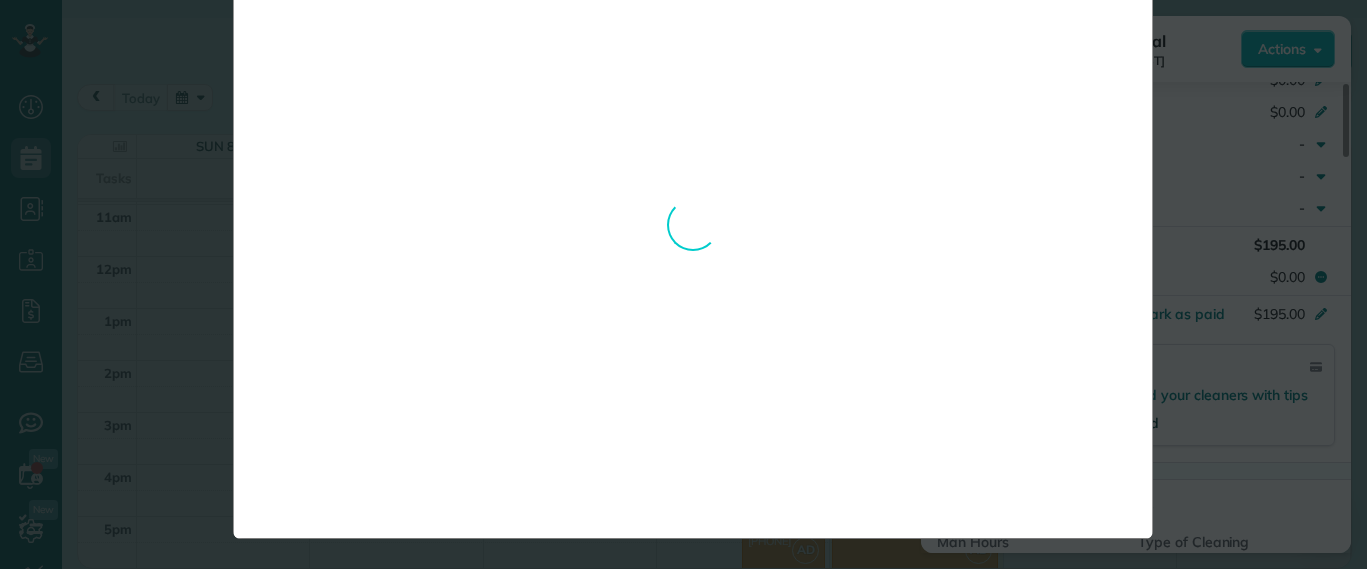 scroll, scrollTop: 0, scrollLeft: 0, axis: both 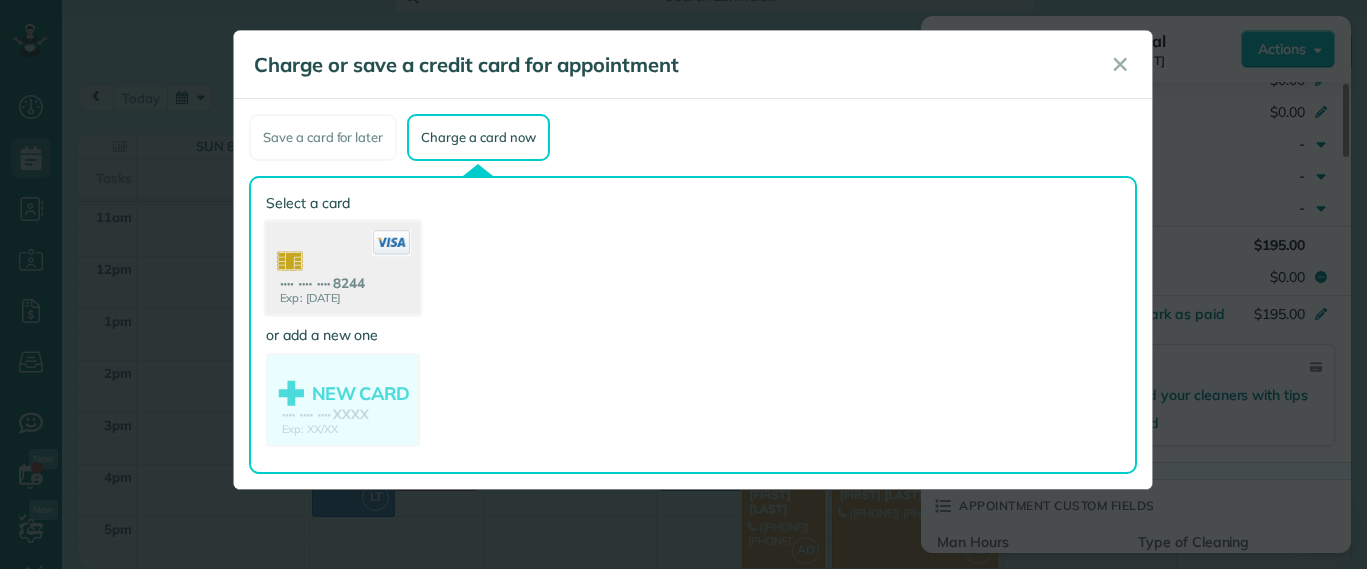 click 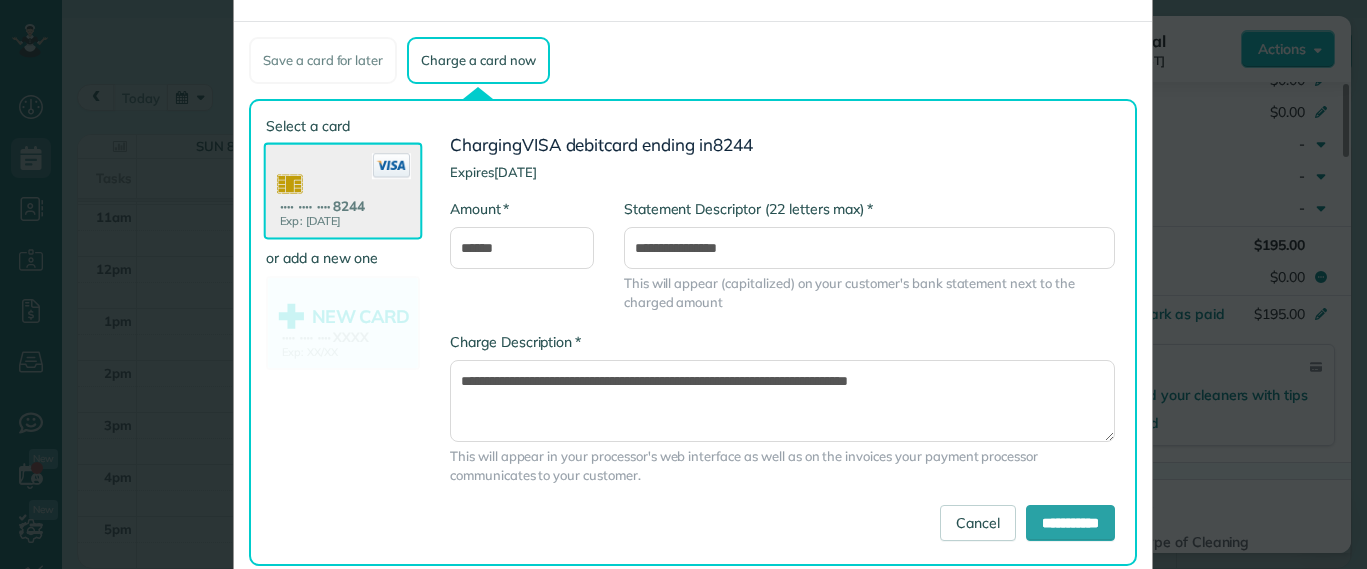 scroll, scrollTop: 120, scrollLeft: 0, axis: vertical 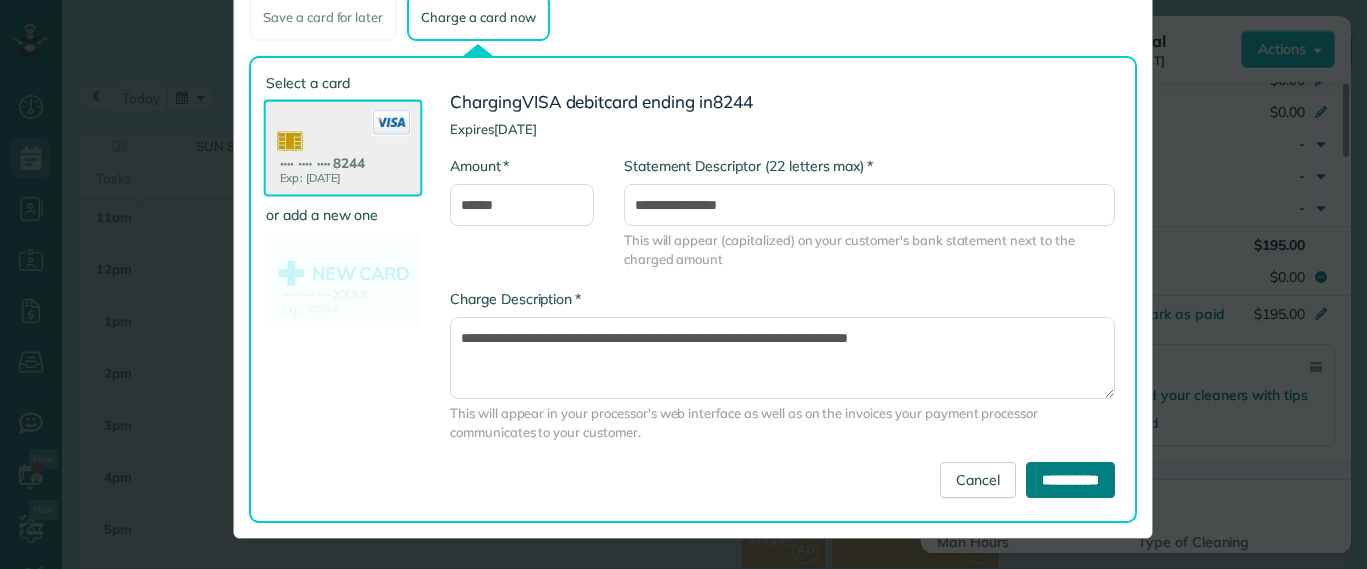 click on "**********" at bounding box center (1070, 480) 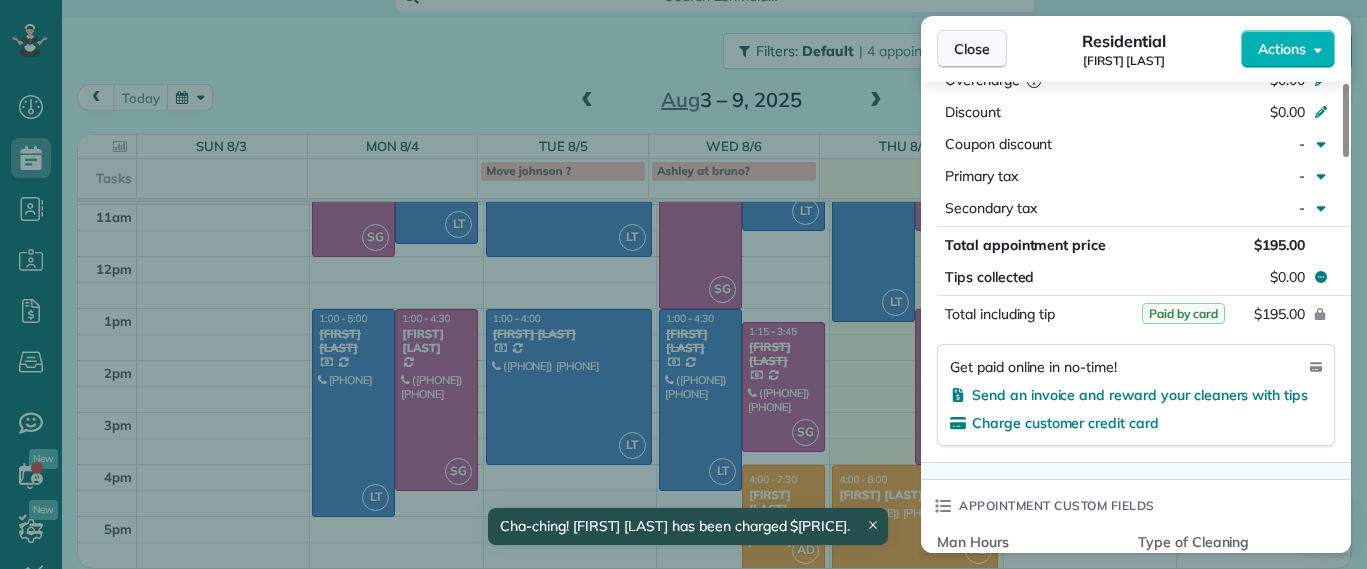 click on "Close" at bounding box center [972, 49] 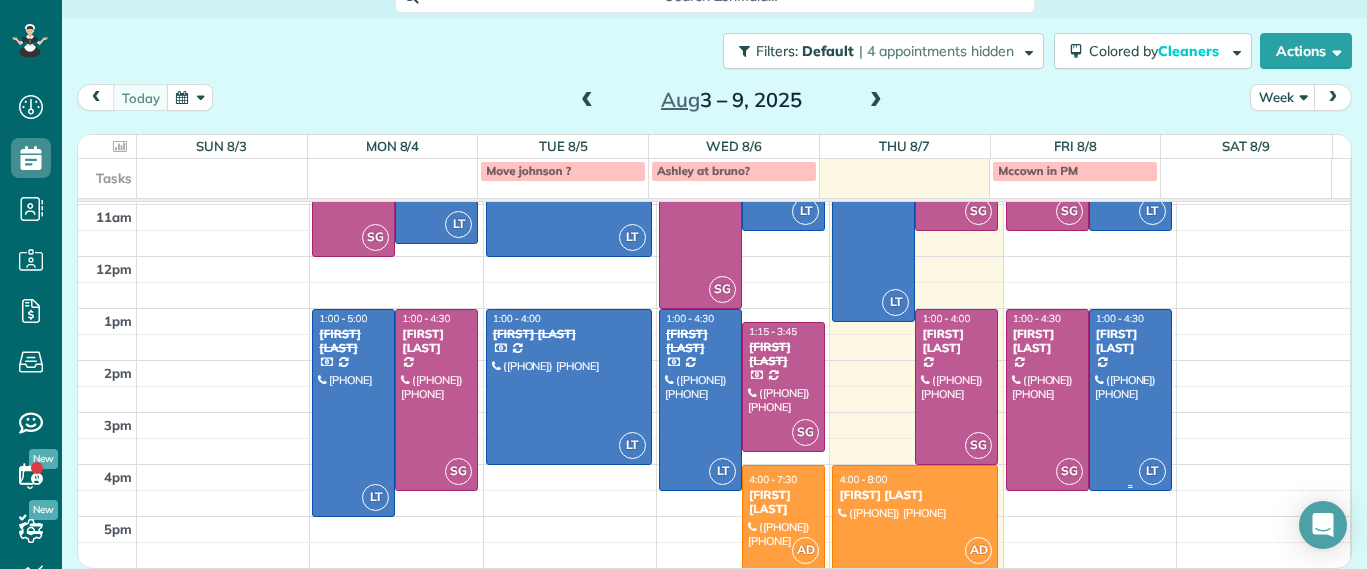 scroll, scrollTop: 0, scrollLeft: 0, axis: both 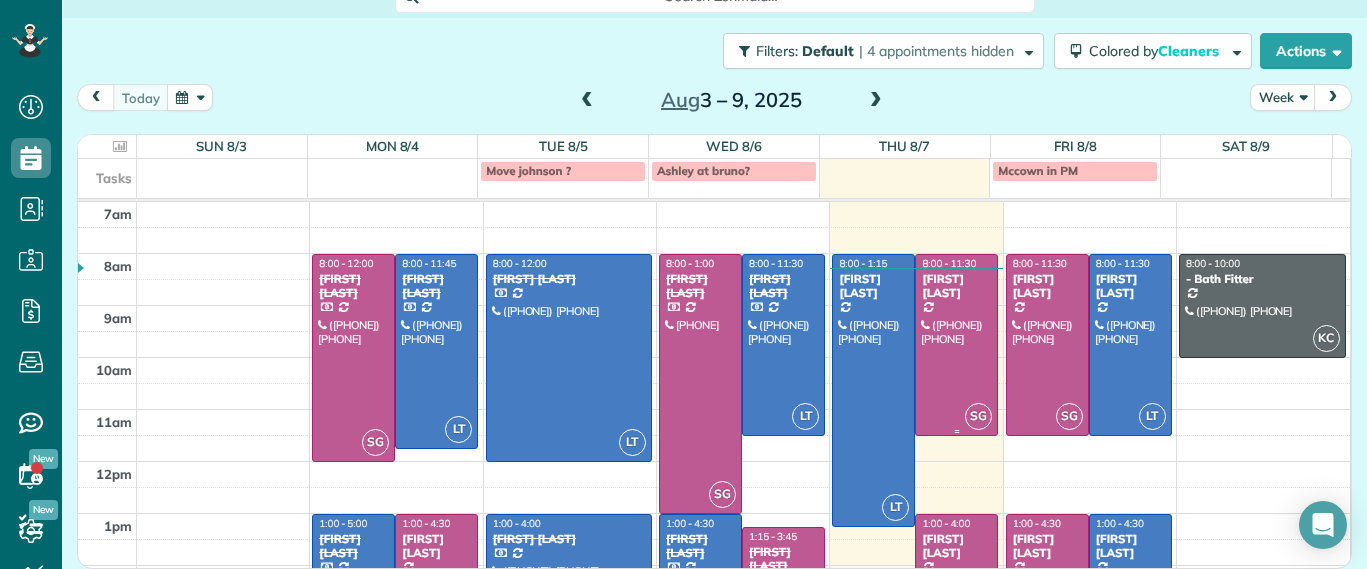 click on "Madeline Brown" at bounding box center (956, 286) 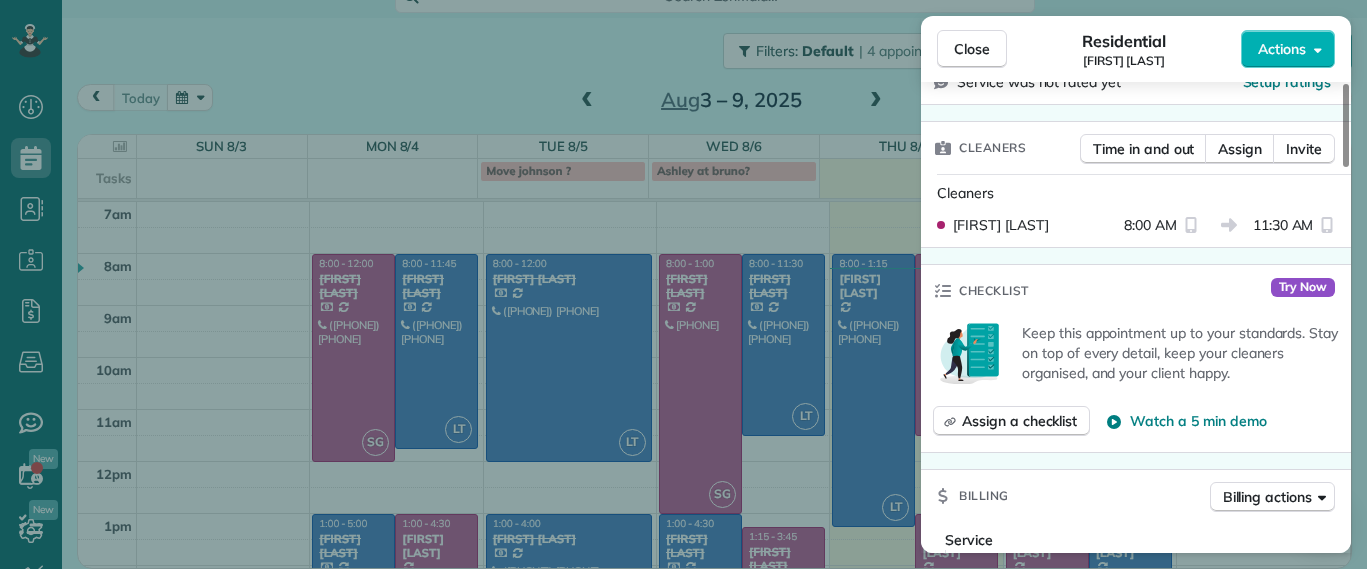 scroll, scrollTop: 364, scrollLeft: 0, axis: vertical 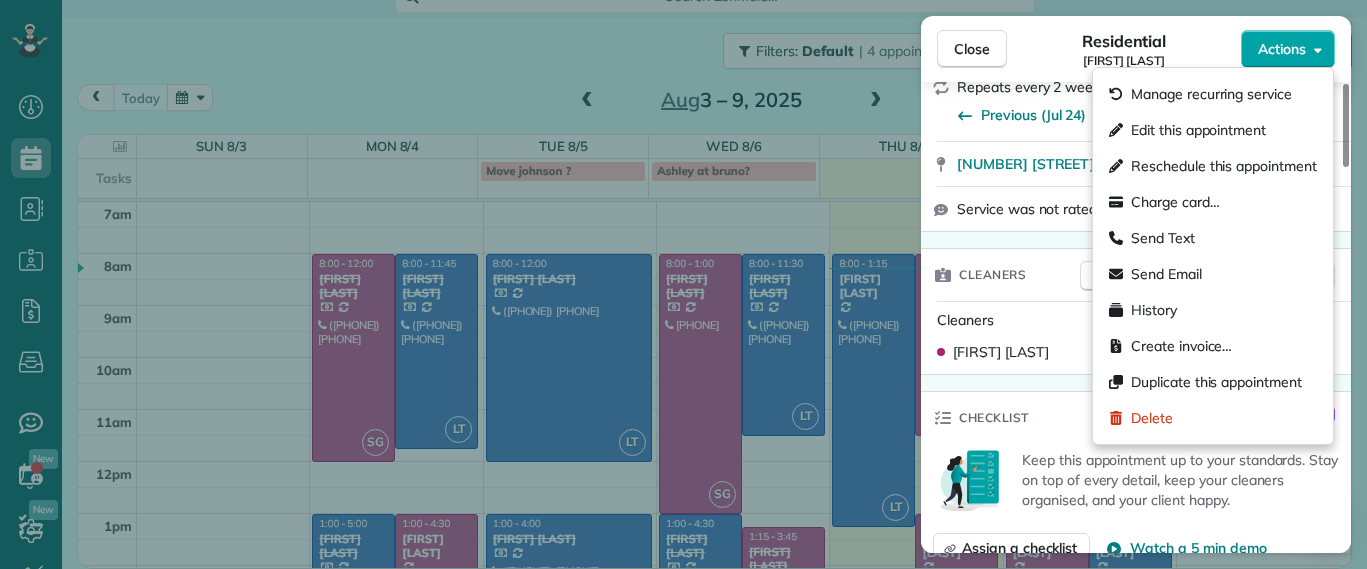 click on "Actions" at bounding box center [1282, 49] 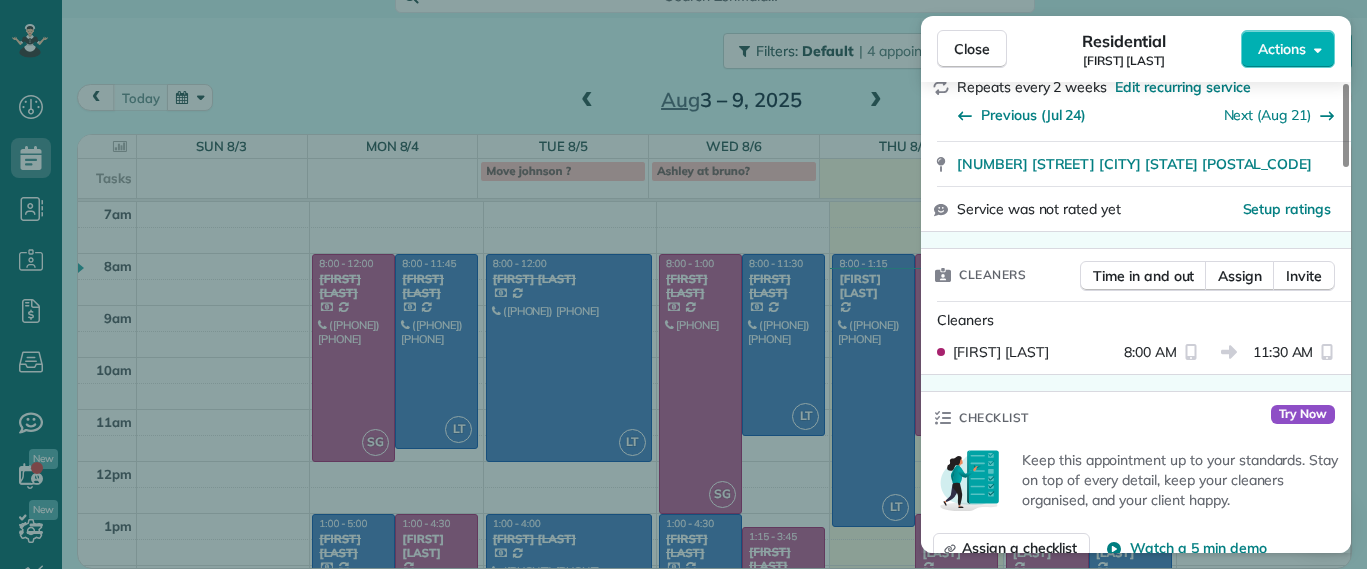 click on "Close Residential Madeline Brown Actions Status Active Madeline Brown · Open profile MOBILE (609) 904-3776 Copy dtbsrva@gmail.com Copy View Details Residential Thursday, August 07, 2025 ( today ) 8:00 AM 11:30 AM 3 hours and 30 minutes Repeats every 2 weeks Edit recurring service Previous (Jul 24) Next (Aug 21) 9900 Oldfield Drive Richmond VA 23235 Service was not rated yet Setup ratings Cleaners Time in and out Assign Invite Cleaners Sophie   Gibbs 8:00 AM 11:30 AM Checklist Try Now Keep this appointment up to your standards. Stay on top of every detail, keep your cleaners organised, and your client happy. Assign a checklist Watch a 5 min demo Billing Billing actions Service Service Price (1x $187.00) $187.00 Add an item Overcharge $0.00 Discount $0.00 Coupon discount - Primary tax - Secondary tax - Total appointment price $187.00 Tips collected $0.00 Unpaid Mark as paid Total including tip $187.00 Get paid online in no-time! Send an invoice and reward your cleaners with tips Charge customer credit card - 1" at bounding box center [683, 284] 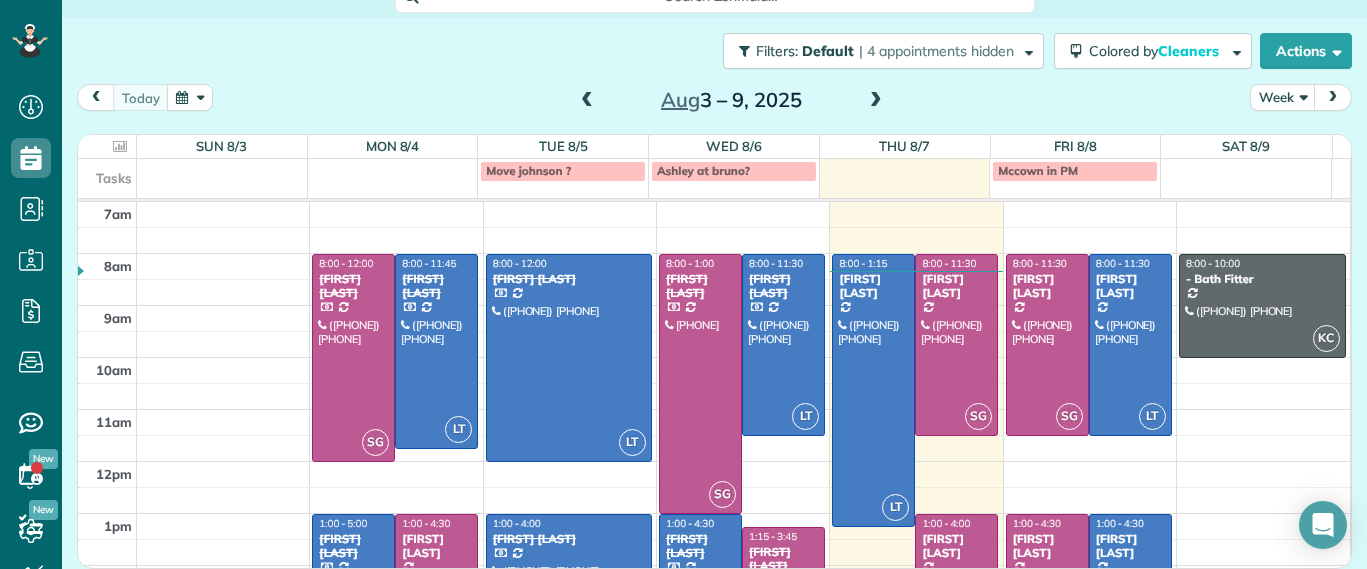 click at bounding box center [587, 101] 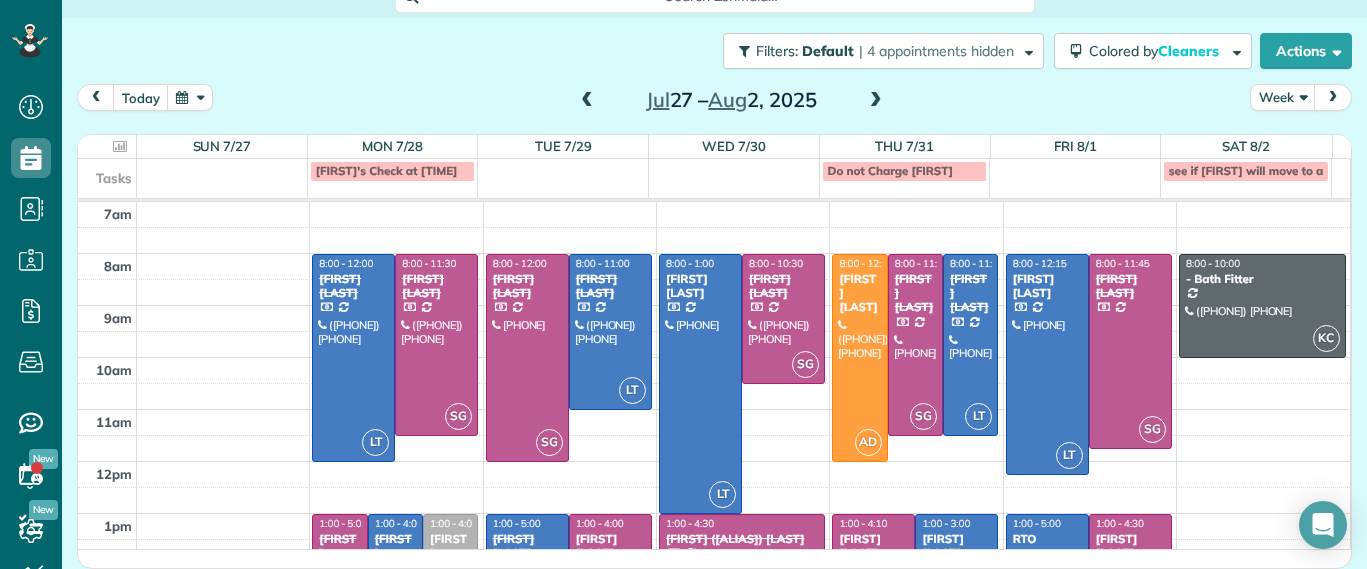 click at bounding box center (876, 101) 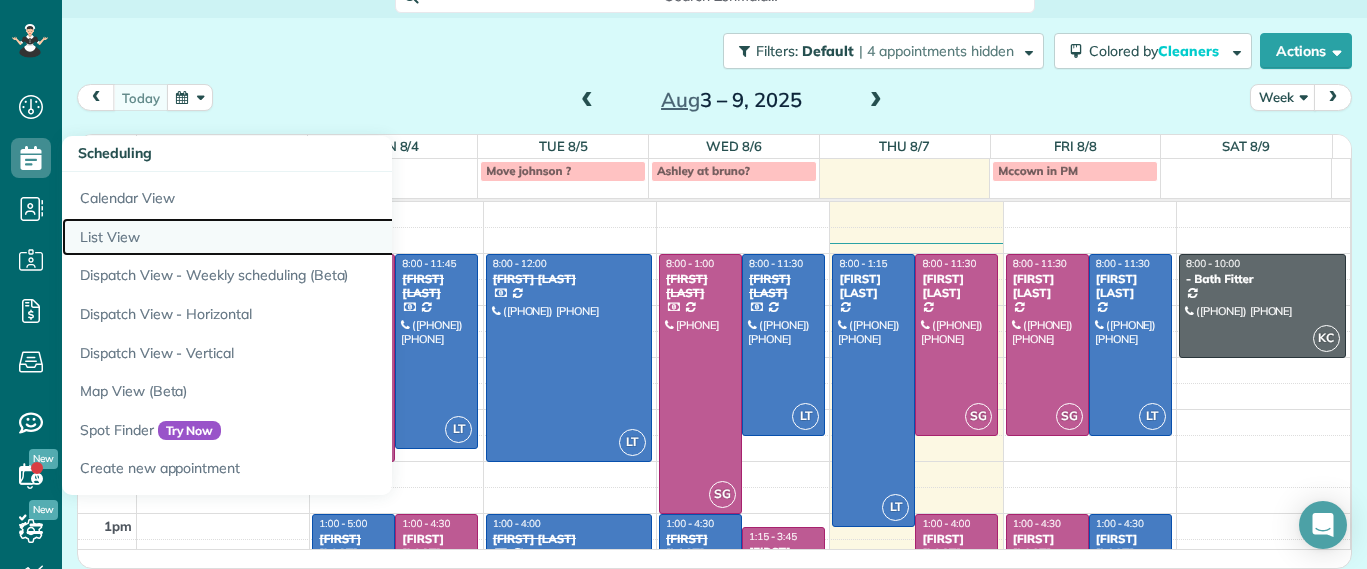 click on "List View" at bounding box center [312, 237] 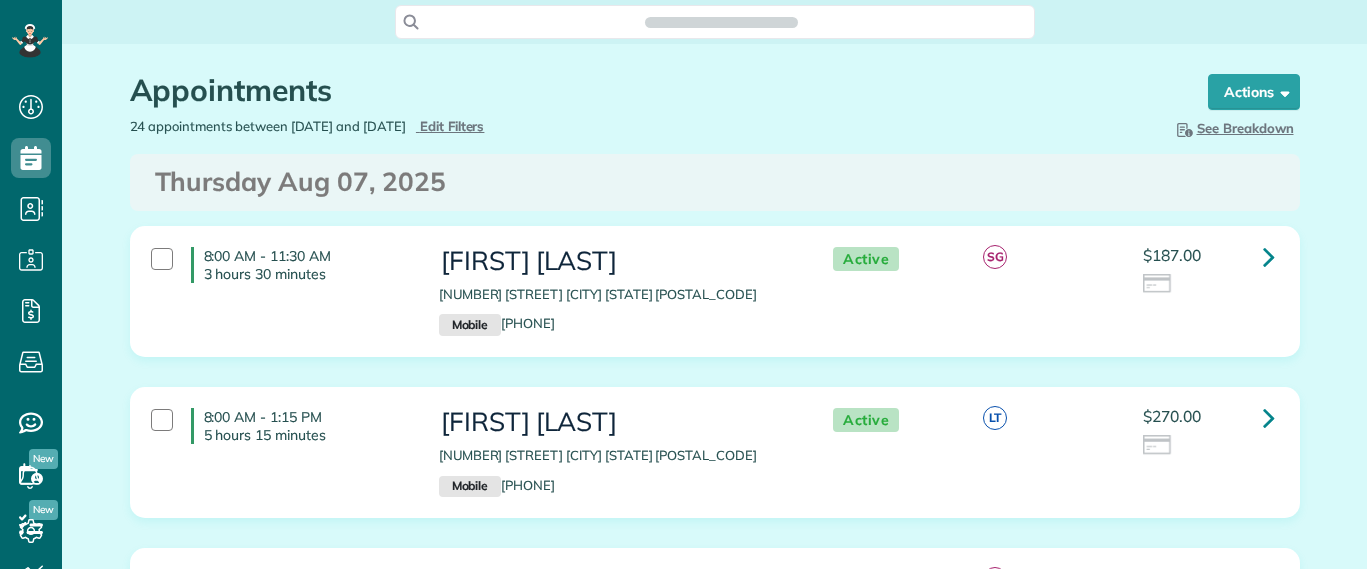 scroll, scrollTop: 0, scrollLeft: 0, axis: both 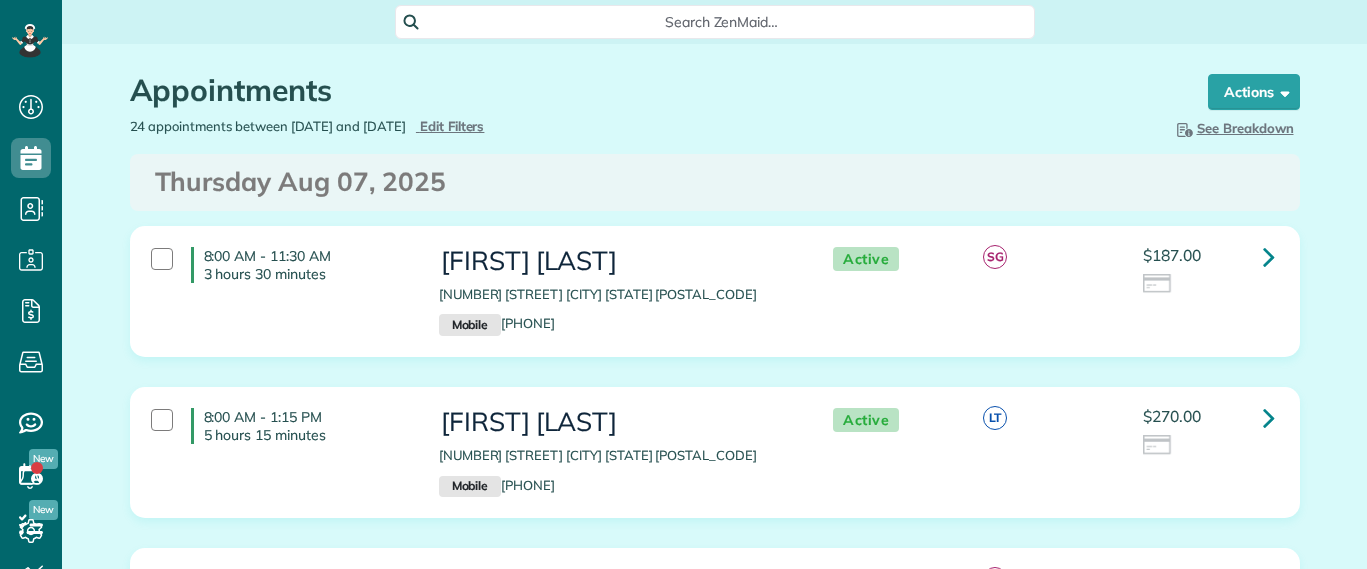 type on "**********" 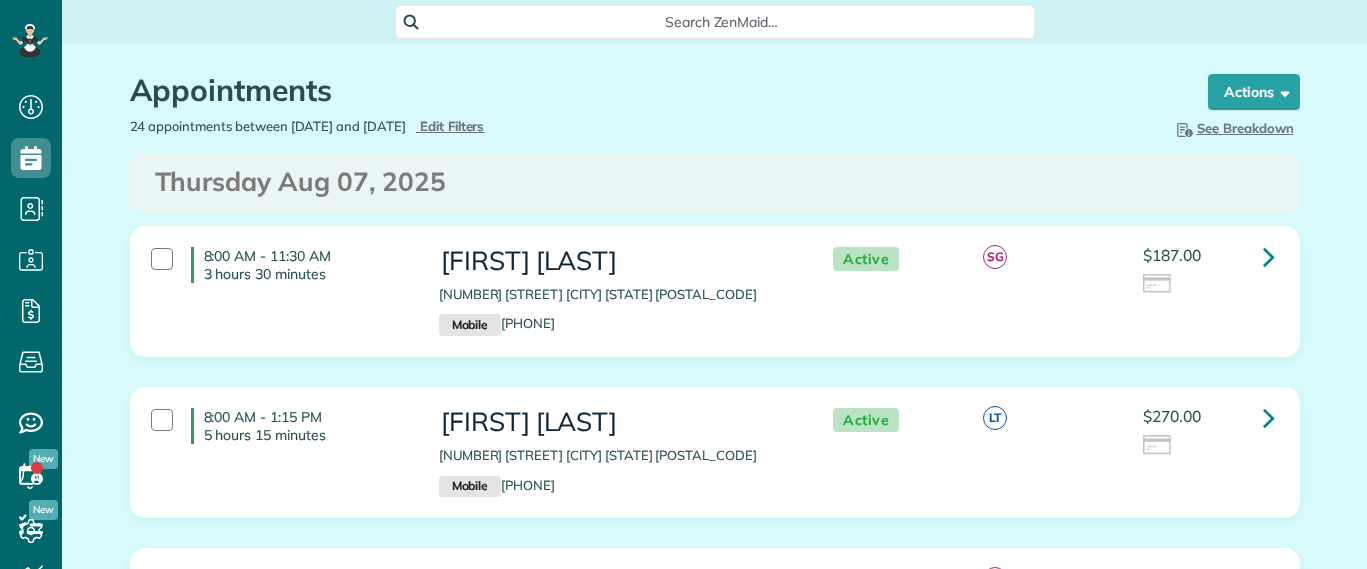 click on "24 appointments
between
[DATE] and [DATE]
Hide Filters
Edit Filters
Hide Breakdown
See Breakdown
Total Revenue
24 Appts.
Active Appointments
24 Appts.
Unpaid Appointments
24 Appts.
Assigned Appointments
23 Appts.
Unassigned Appointments
1 Appts.
Active / Assigned Cleaners
4 Cleaners" at bounding box center [715, 128] 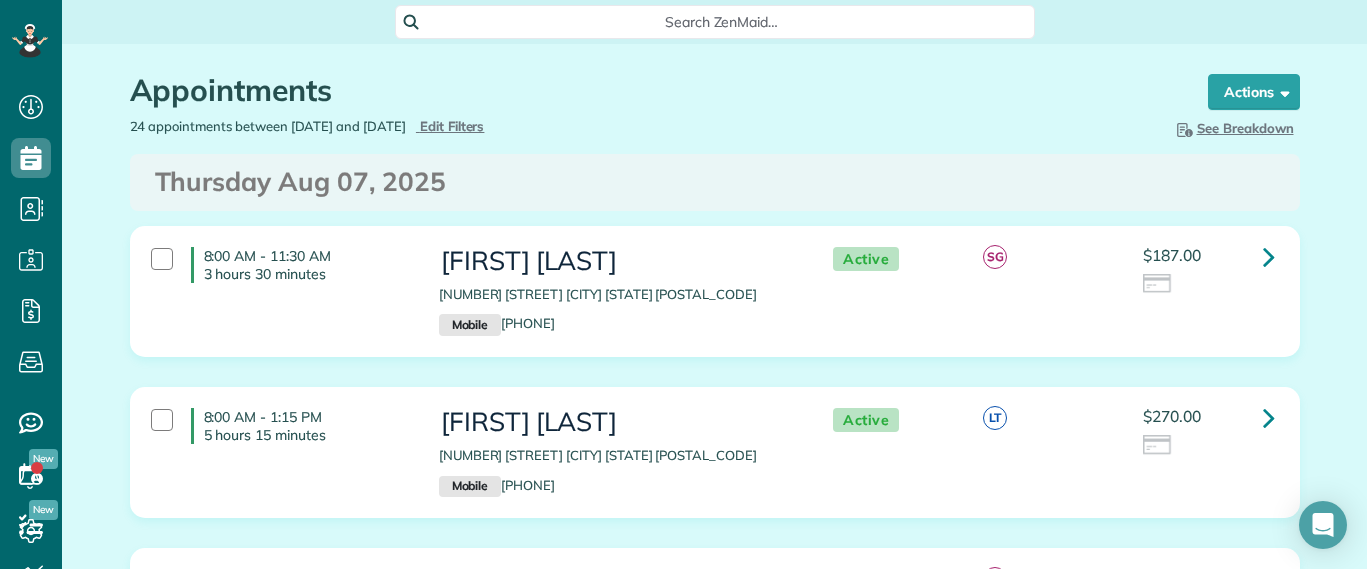 click on "24 appointments
between
08/07/2025 and 08/14/2025
Hide Filters
Edit Filters" at bounding box center [415, 126] 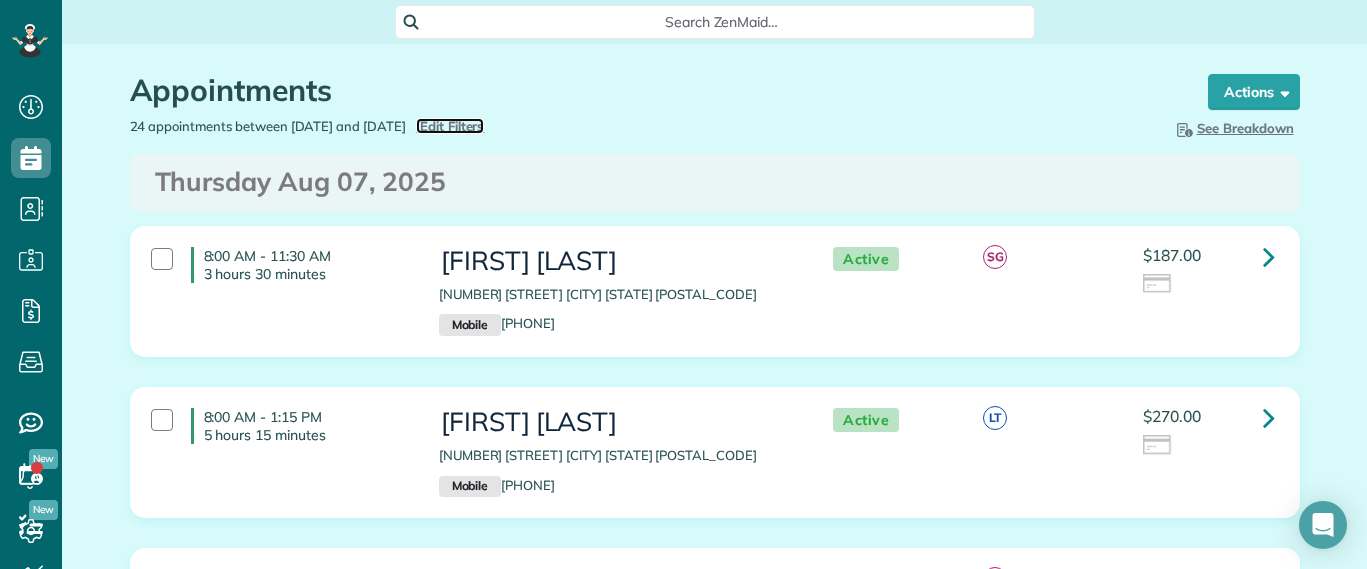 click on "Edit Filters" at bounding box center (452, 126) 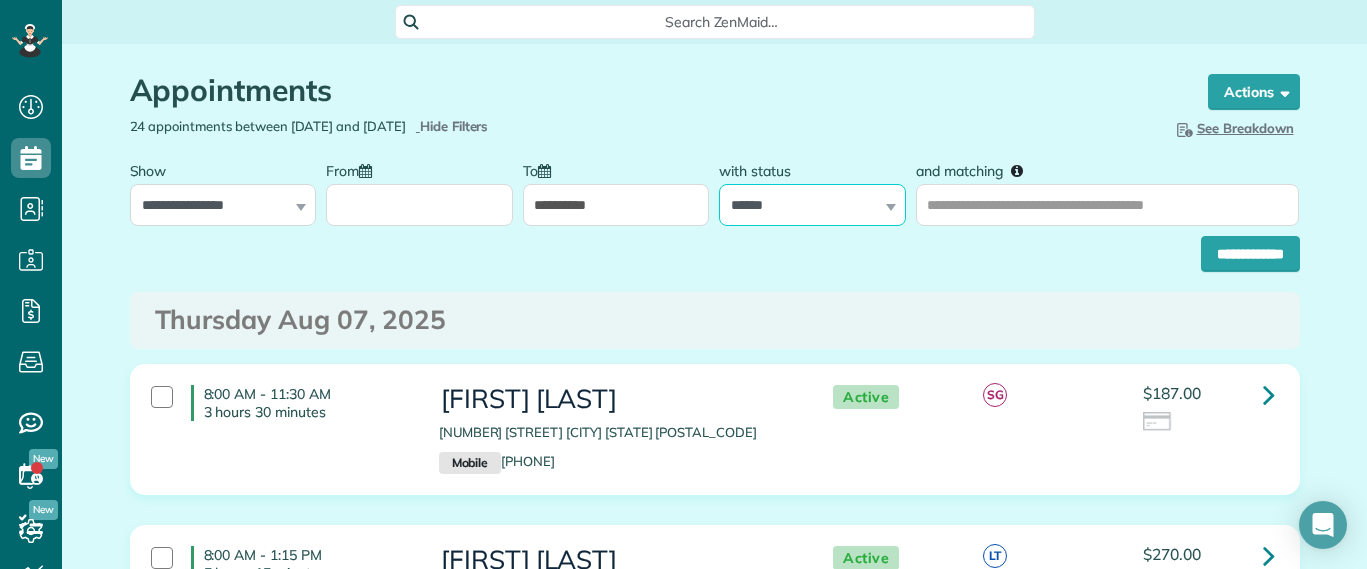 click on "**********" at bounding box center [812, 205] 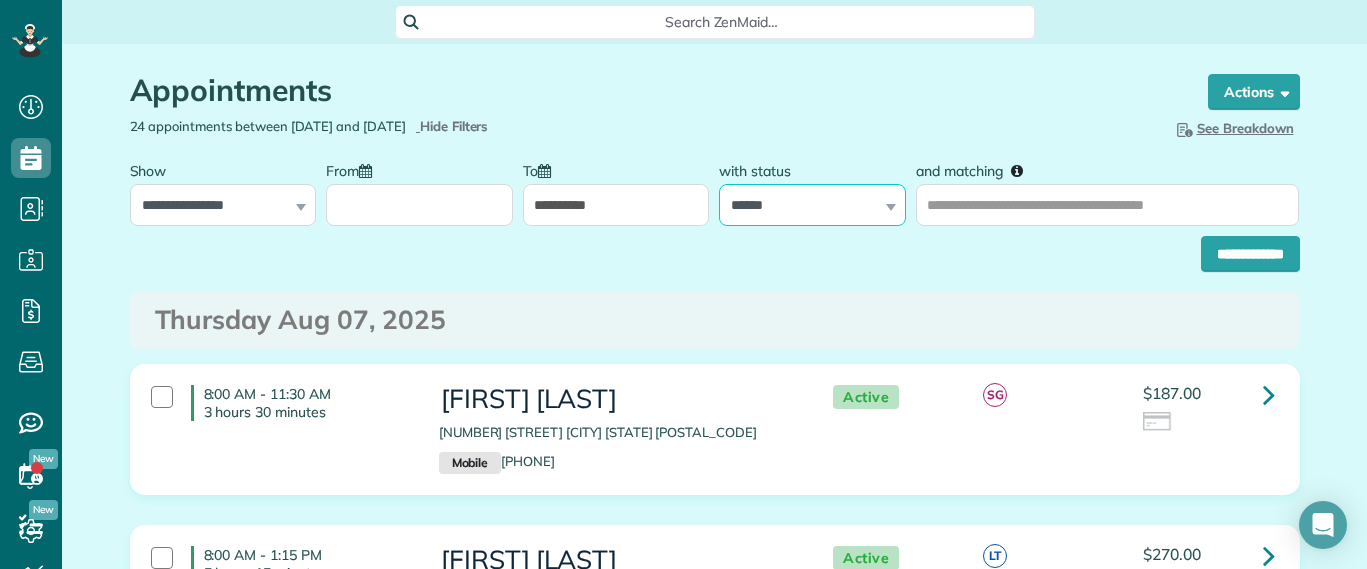 select 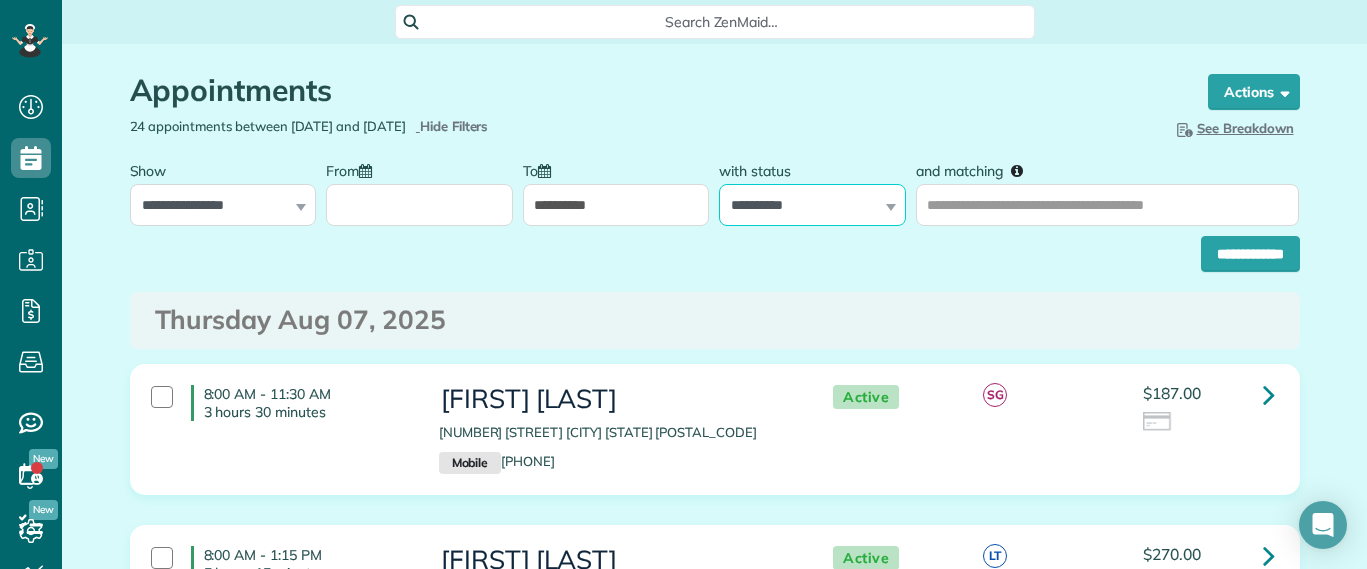 click on "**********" at bounding box center [812, 205] 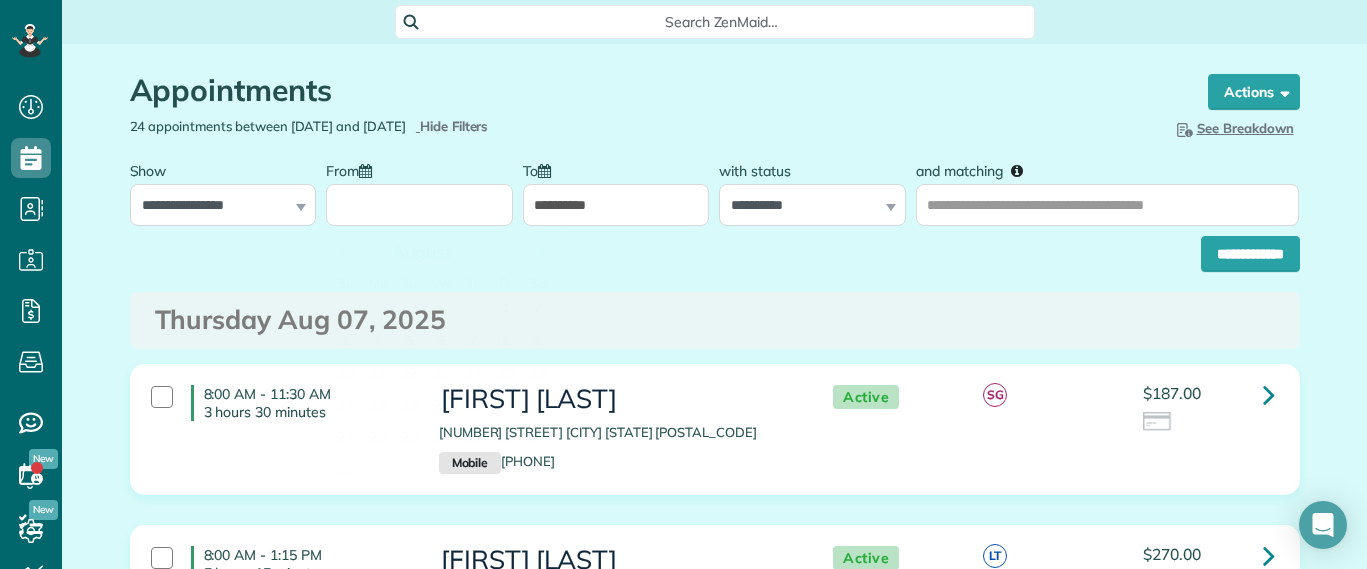 click on "From" at bounding box center (419, 205) 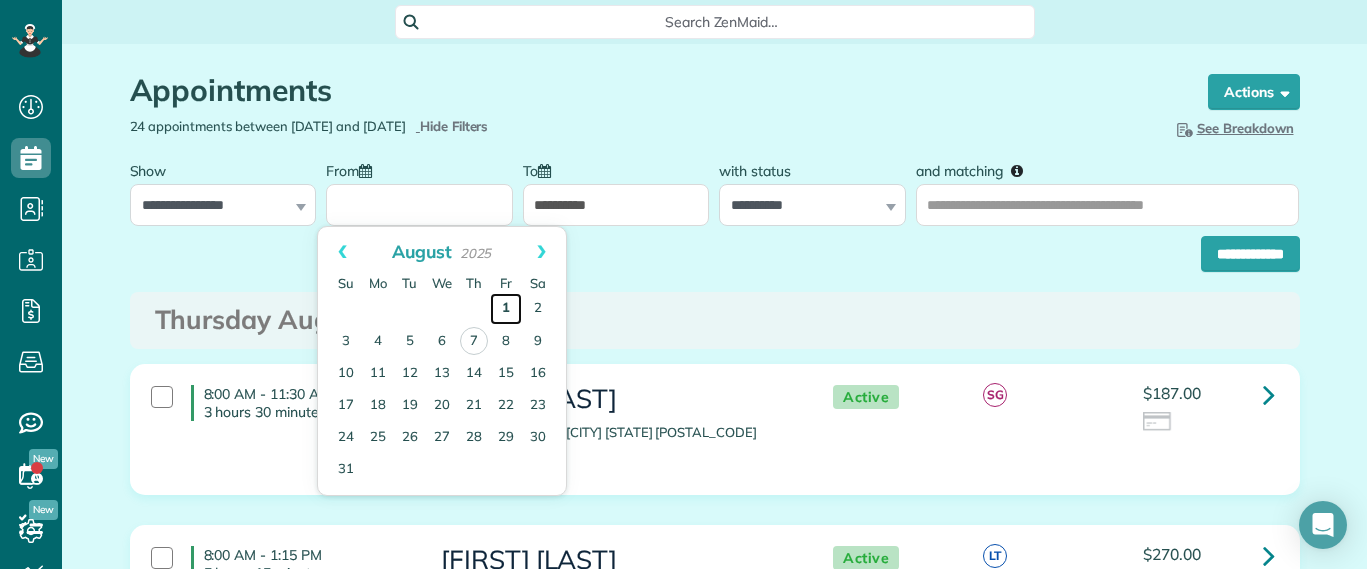 click on "1" at bounding box center [506, 309] 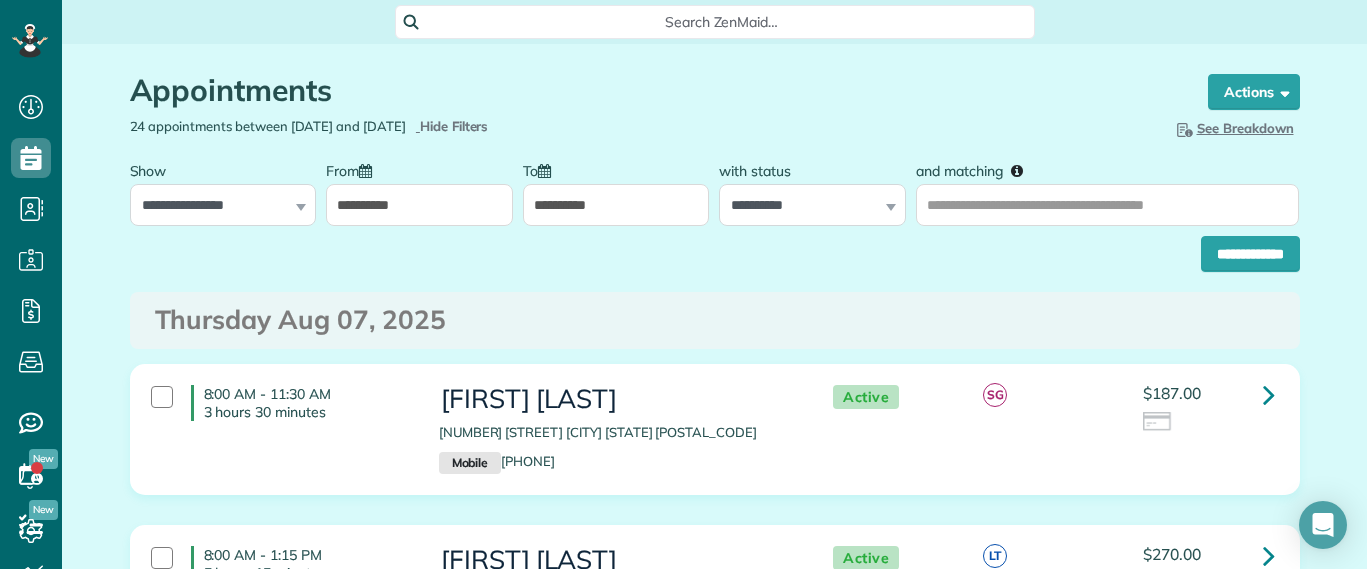 click on "**********" at bounding box center [616, 205] 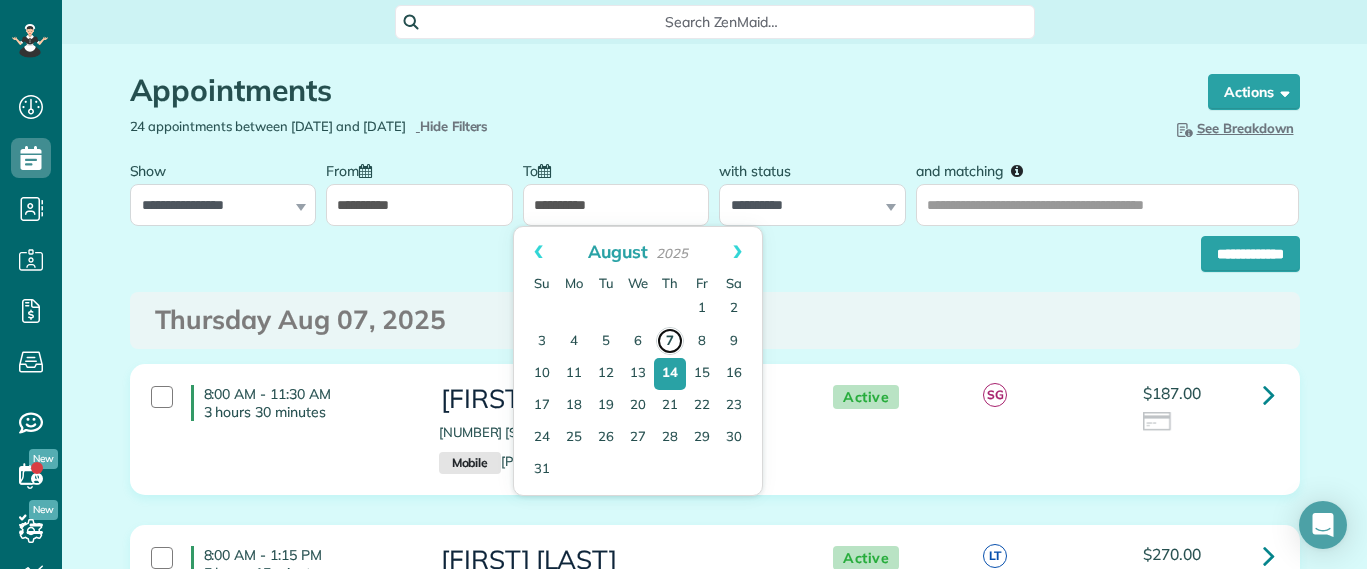 click on "7" at bounding box center [670, 341] 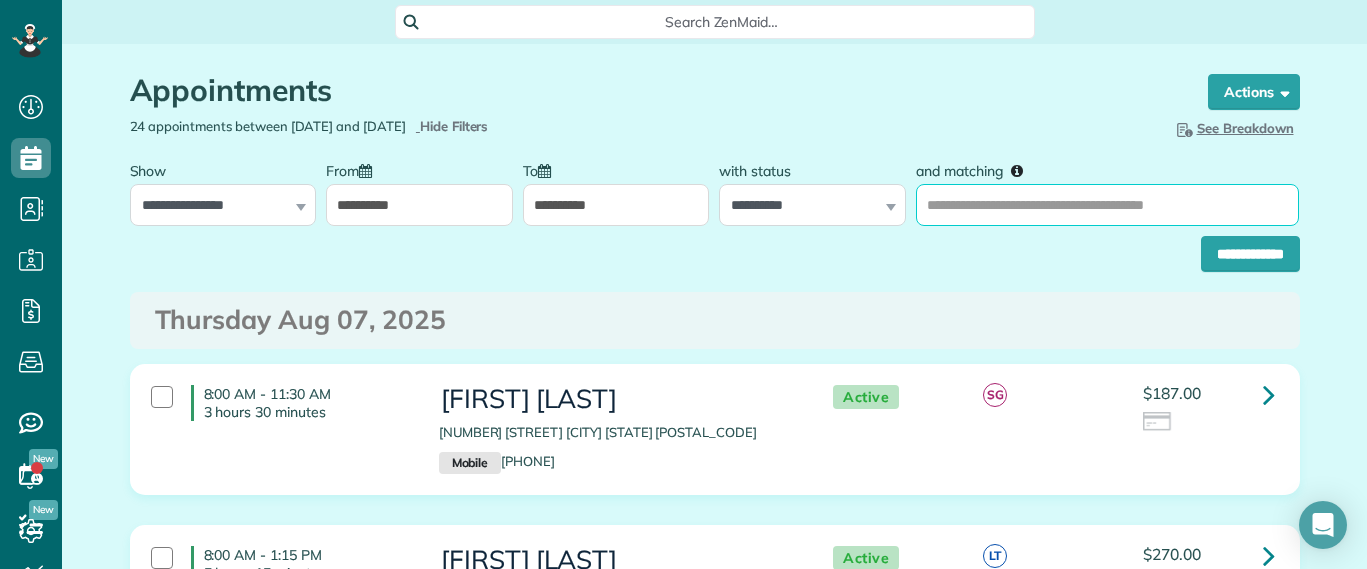 click on "and matching" at bounding box center (1107, 205) 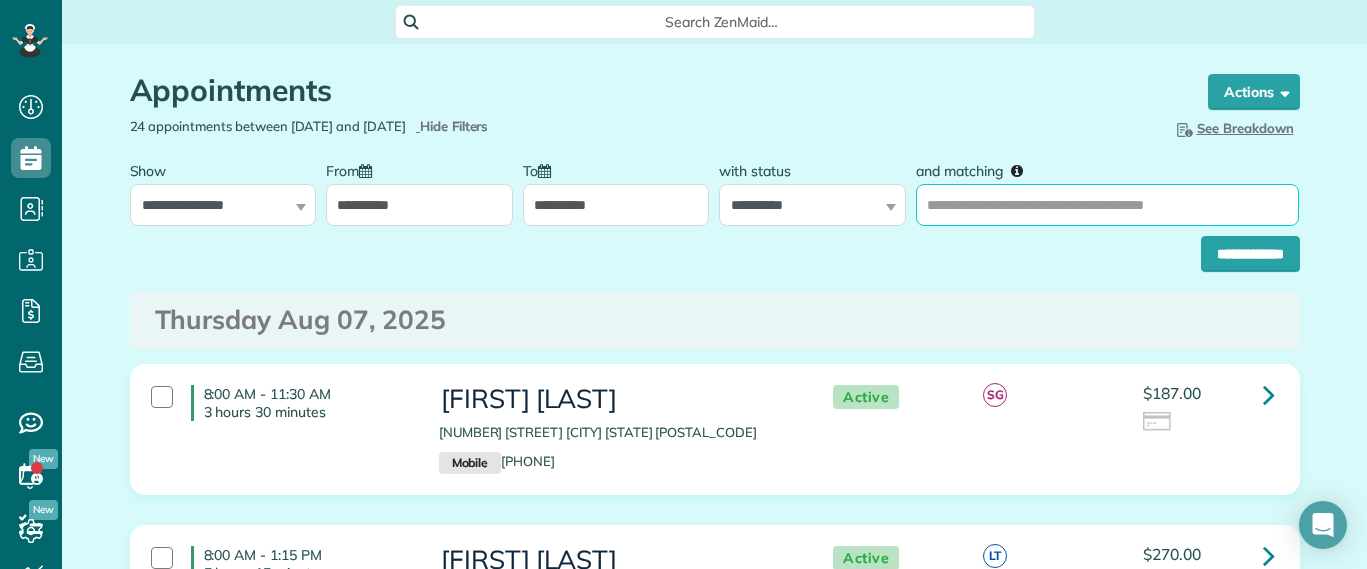 type on "******" 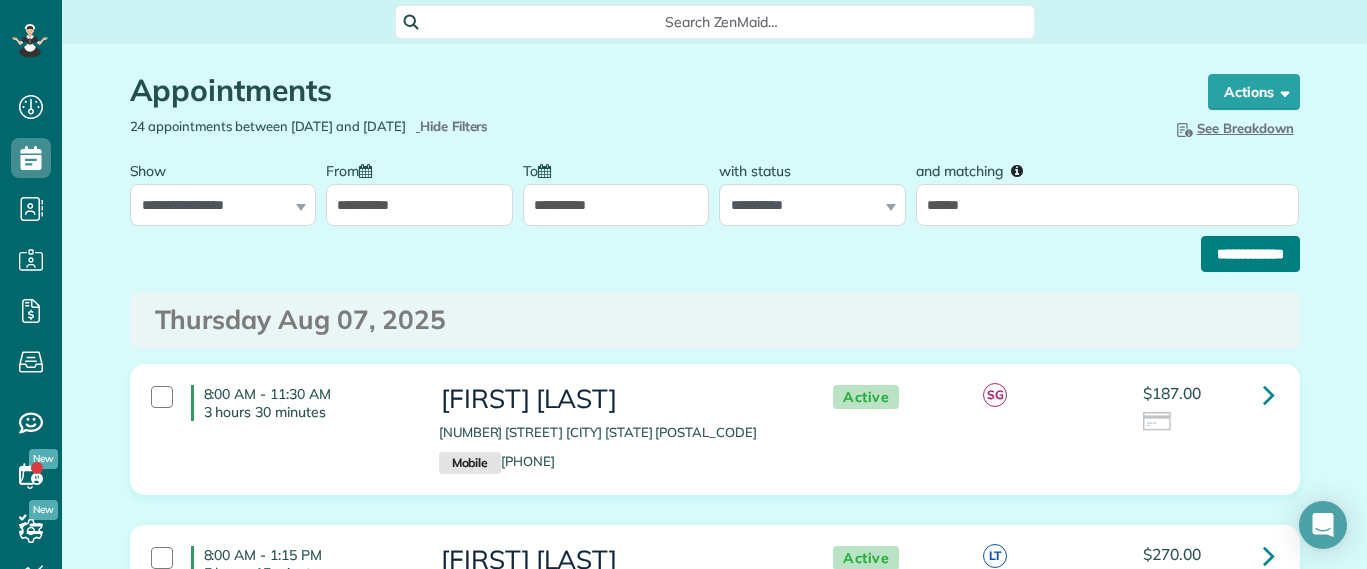 click on "**********" at bounding box center (1250, 254) 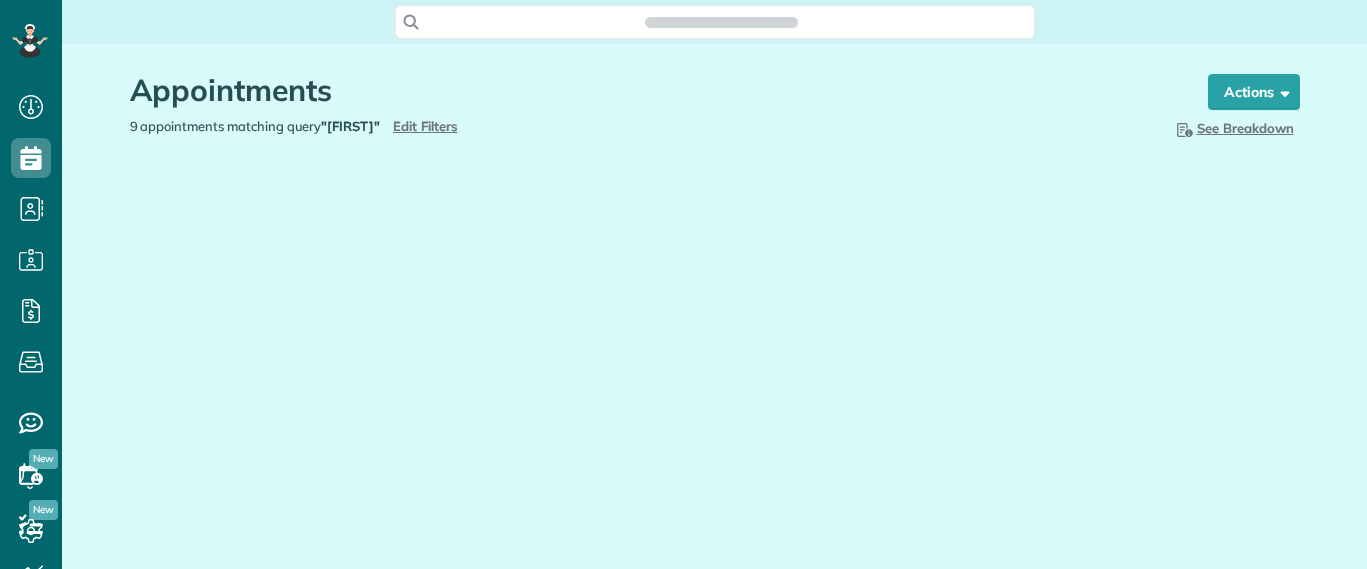 scroll, scrollTop: 0, scrollLeft: 0, axis: both 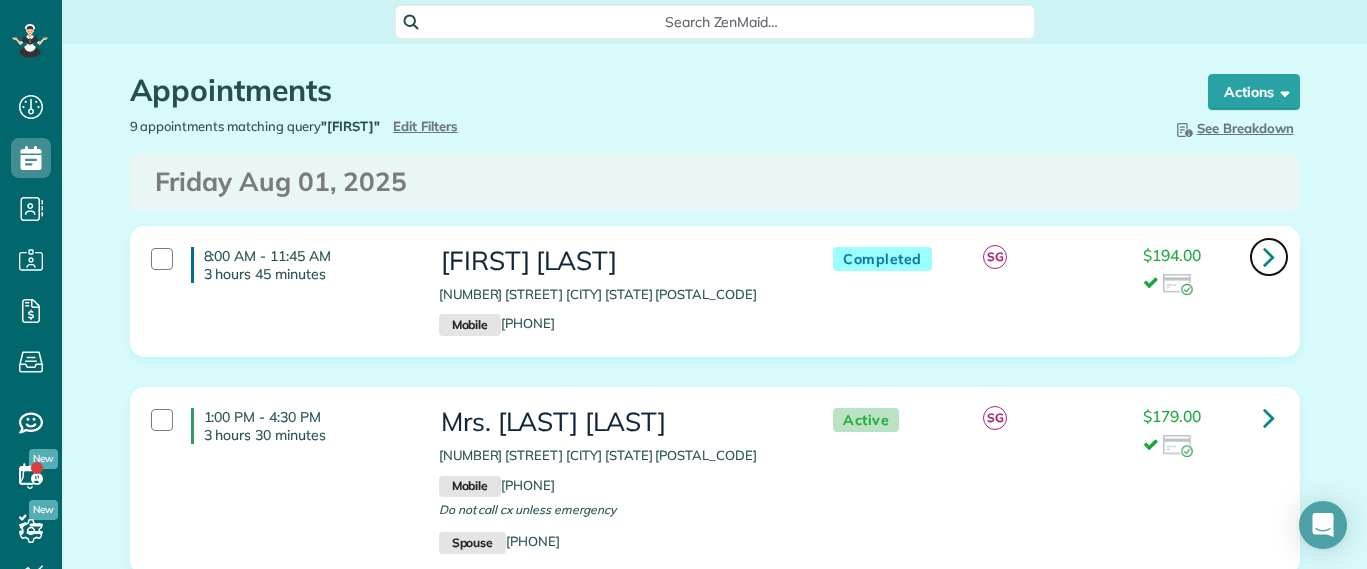 click at bounding box center [1269, 256] 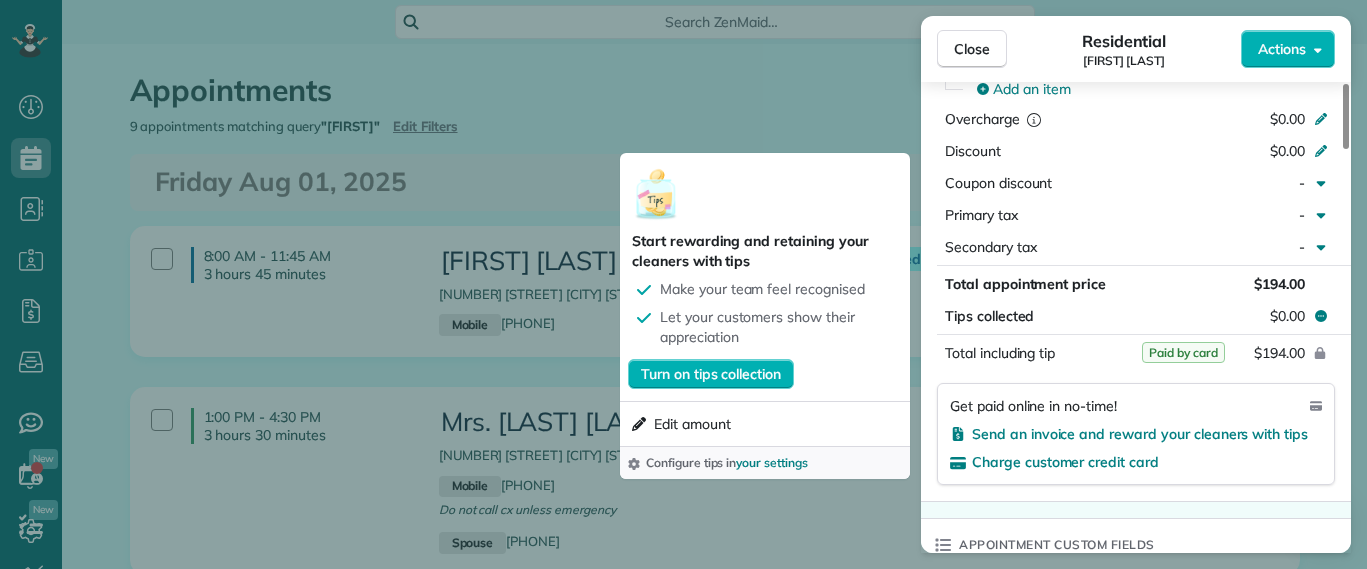scroll, scrollTop: 1500, scrollLeft: 0, axis: vertical 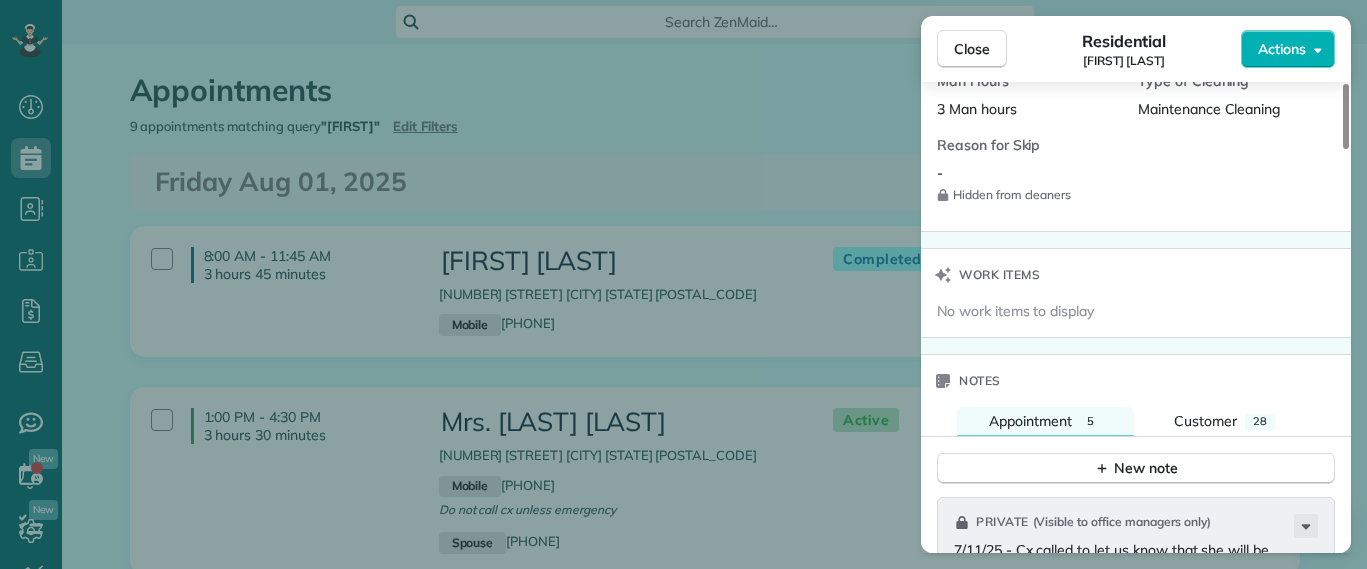 click on "Close Residential Jill McCormack Actions Status Completed Jill McCormack · Open profile MOBILE (804) 304-6192 Copy jillmac3@gmail.com Copy View Details Residential Friday, August 01, 2025 ( last week ) 8:00 AM 11:45 AM 3 hours and 45 minutes Repeats every 2 weeks Edit recurring service Previous (Jul 18) Next (Aug 15) 1022 W 45th Street Richmond VA 23225 Service was not rated yet Setup ratings Cleaners Time in and out Assign Invite Cleaners Sophie   Gibbs 8:00 AM 11:45 AM Checklist Try Now Keep this appointment up to your standards. Stay on top of every detail, keep your cleaners organised, and your client happy. Assign a checklist Watch a 5 min demo Billing Billing actions Service Service Price (1x $194.00) $194.00 Add an item Overcharge $0.00 Discount $0.00 Coupon discount - Primary tax - Secondary tax - Total appointment price $194.00 Tips collected $0.00 Paid by card Total including tip $194.00 Get paid online in no-time! Send an invoice and reward your cleaners with tips Charge customer credit card - 5 (" at bounding box center [683, 284] 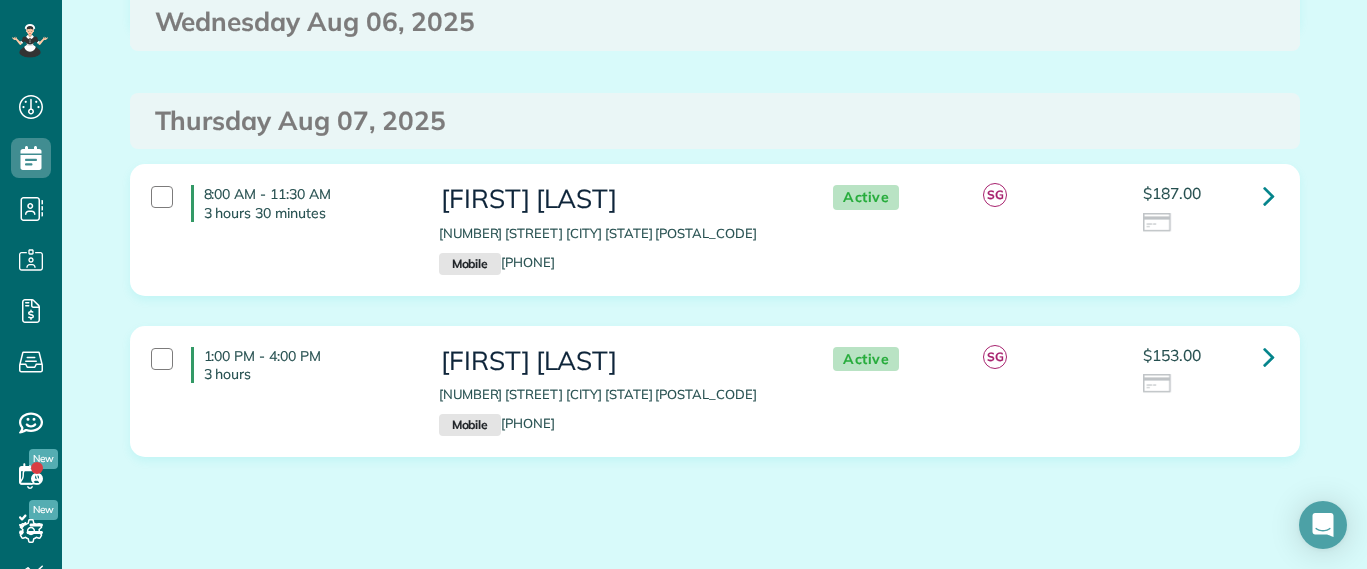 scroll, scrollTop: 1591, scrollLeft: 0, axis: vertical 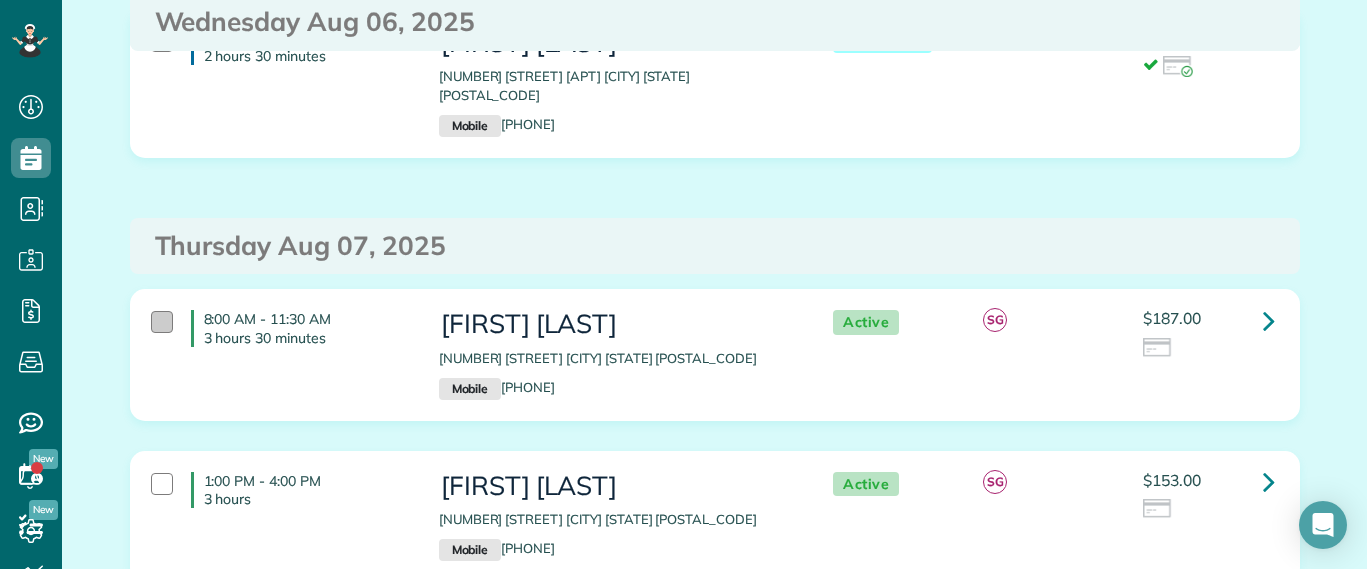 click at bounding box center (162, 322) 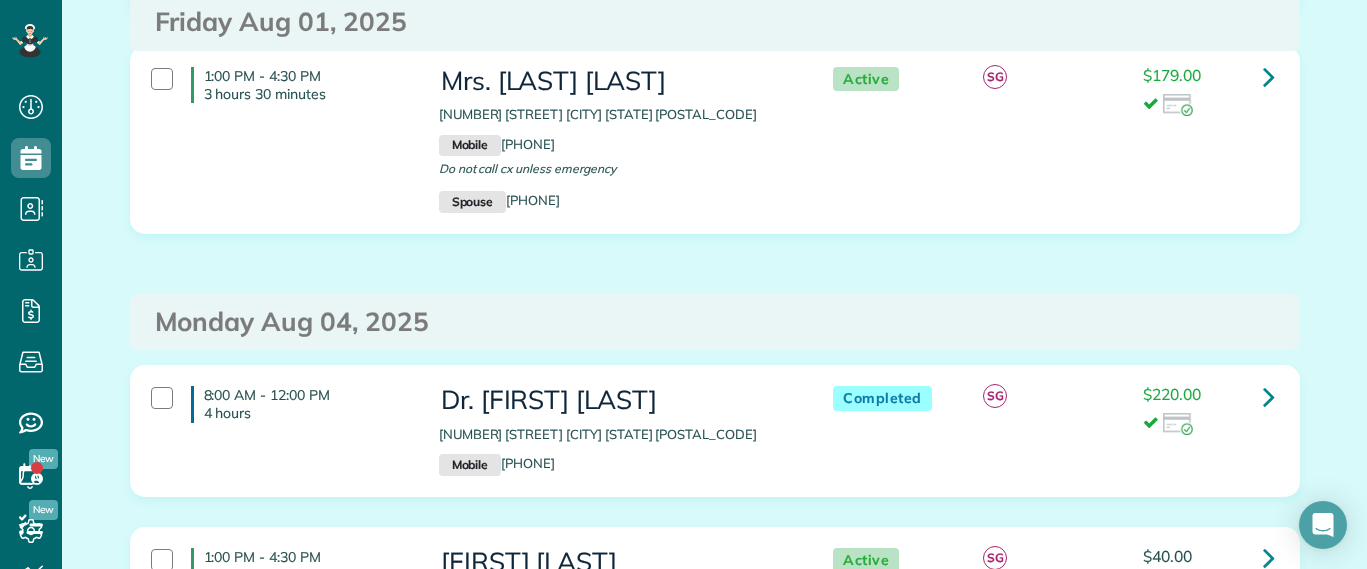 scroll, scrollTop: 0, scrollLeft: 0, axis: both 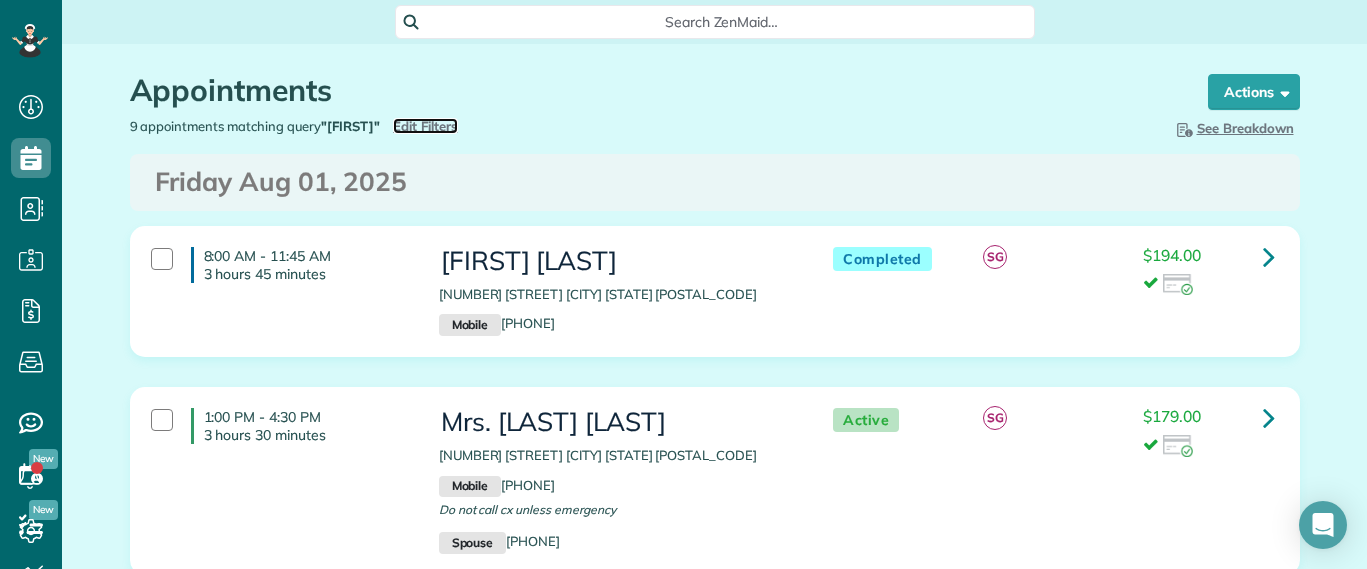 click on "Edit Filters" at bounding box center (425, 126) 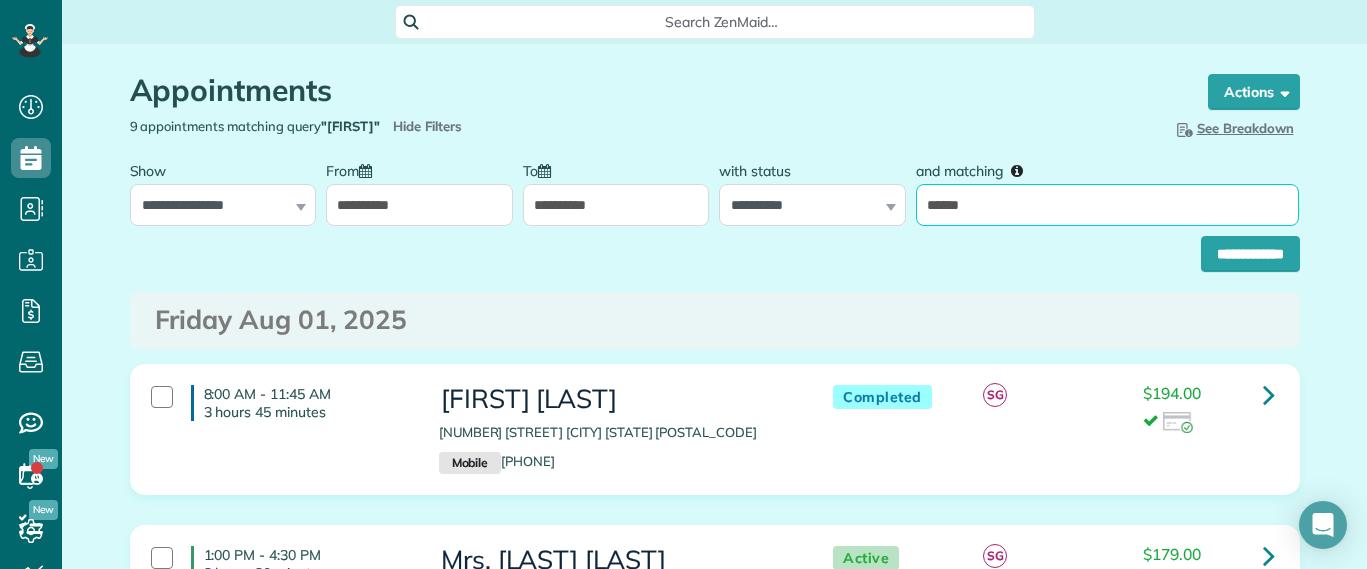 drag, startPoint x: 1006, startPoint y: 195, endPoint x: 880, endPoint y: 199, distance: 126.06348 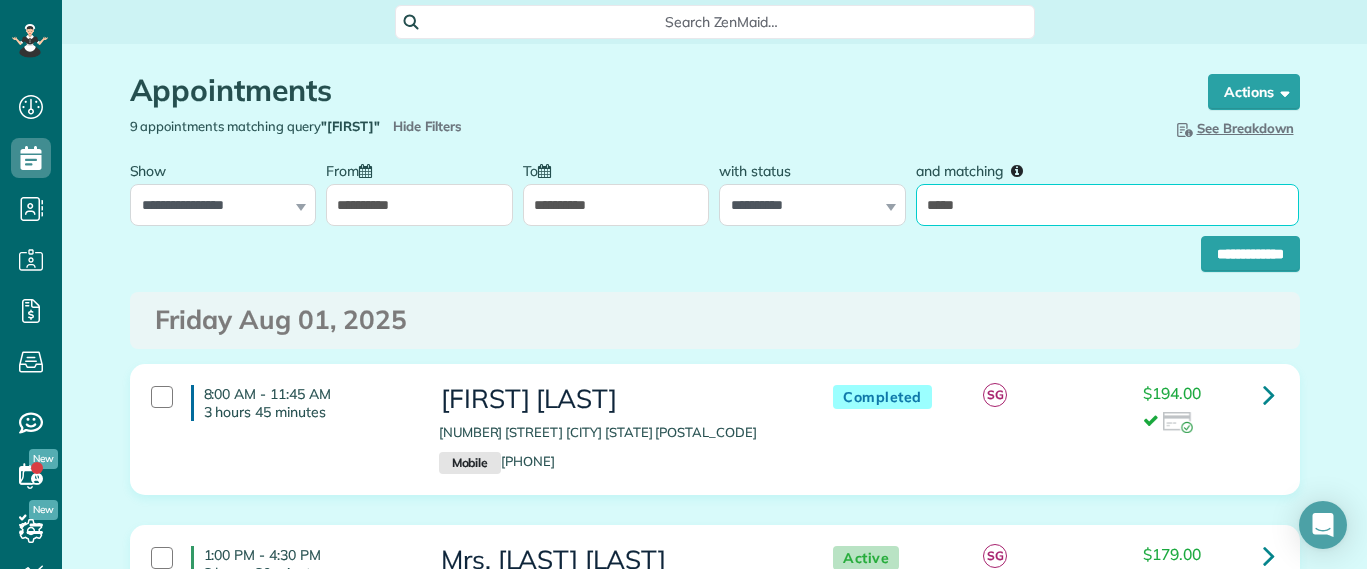 type on "*****" 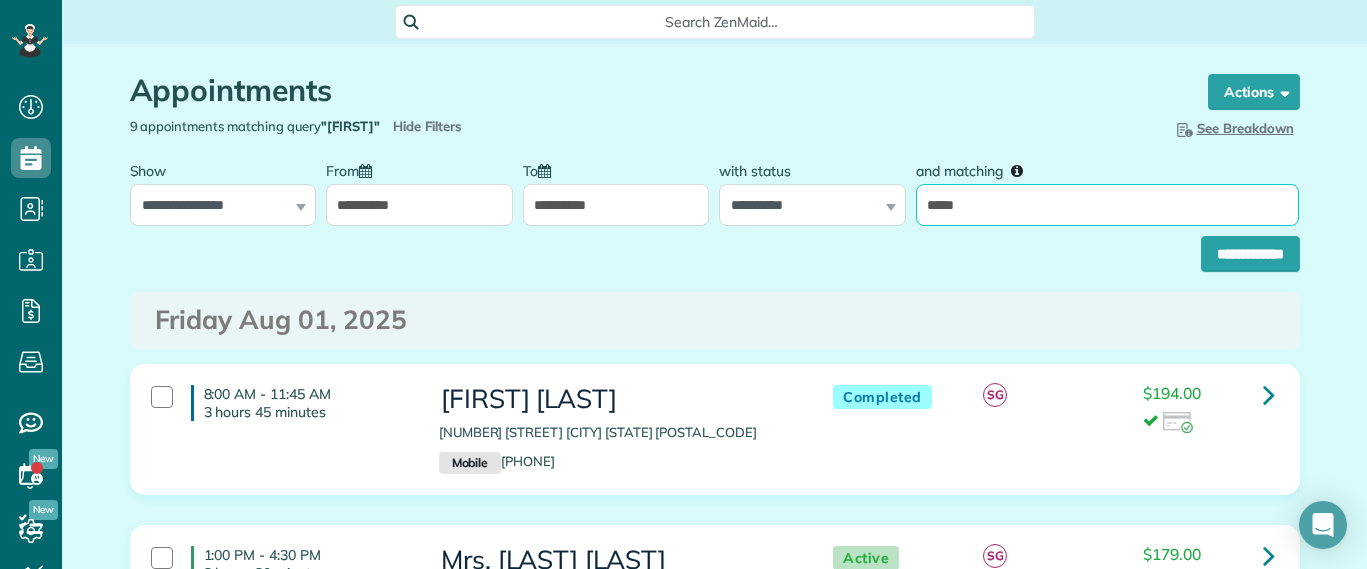 click on "**********" at bounding box center (1250, 254) 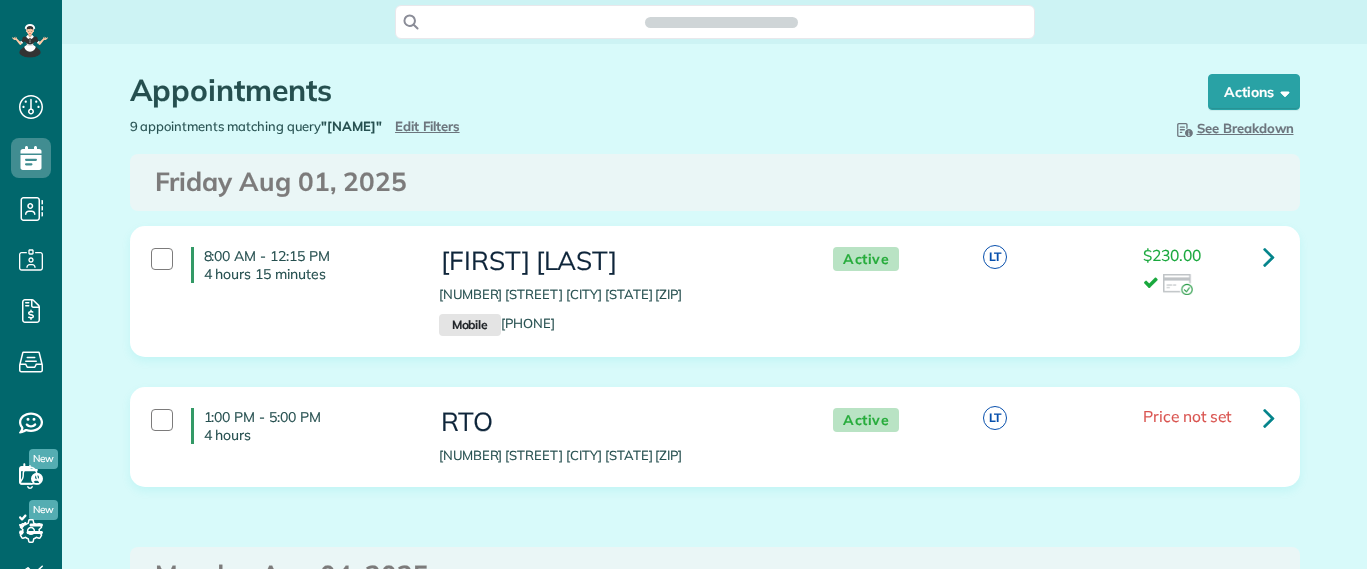 scroll, scrollTop: 0, scrollLeft: 0, axis: both 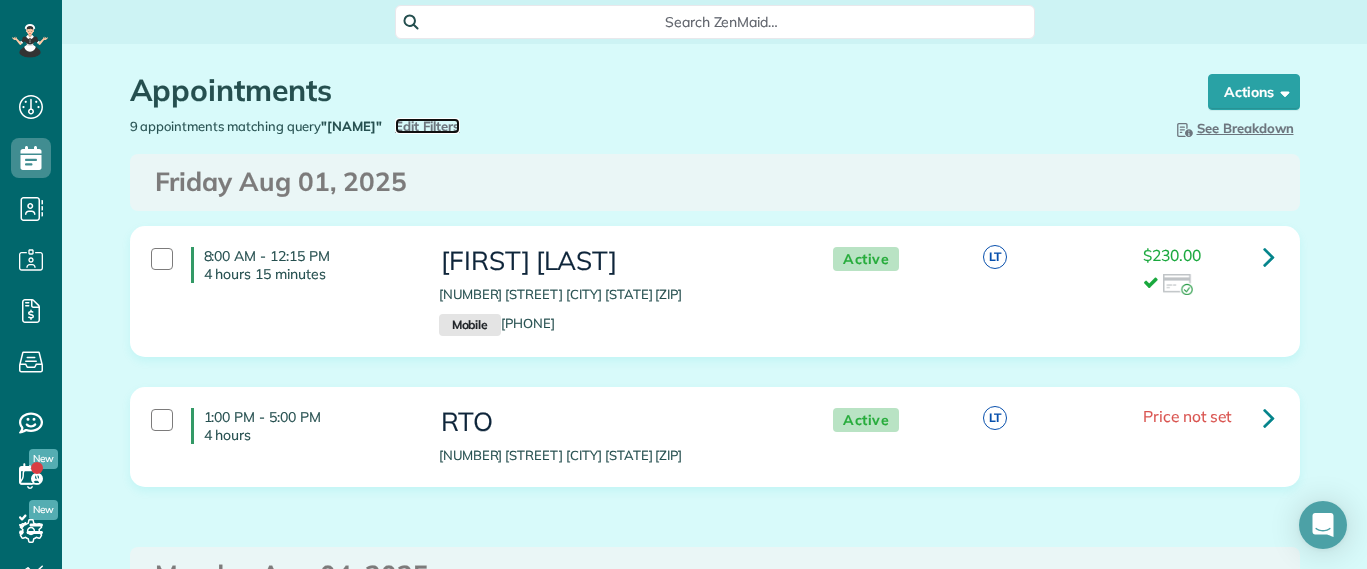 click on "Edit Filters" at bounding box center [427, 126] 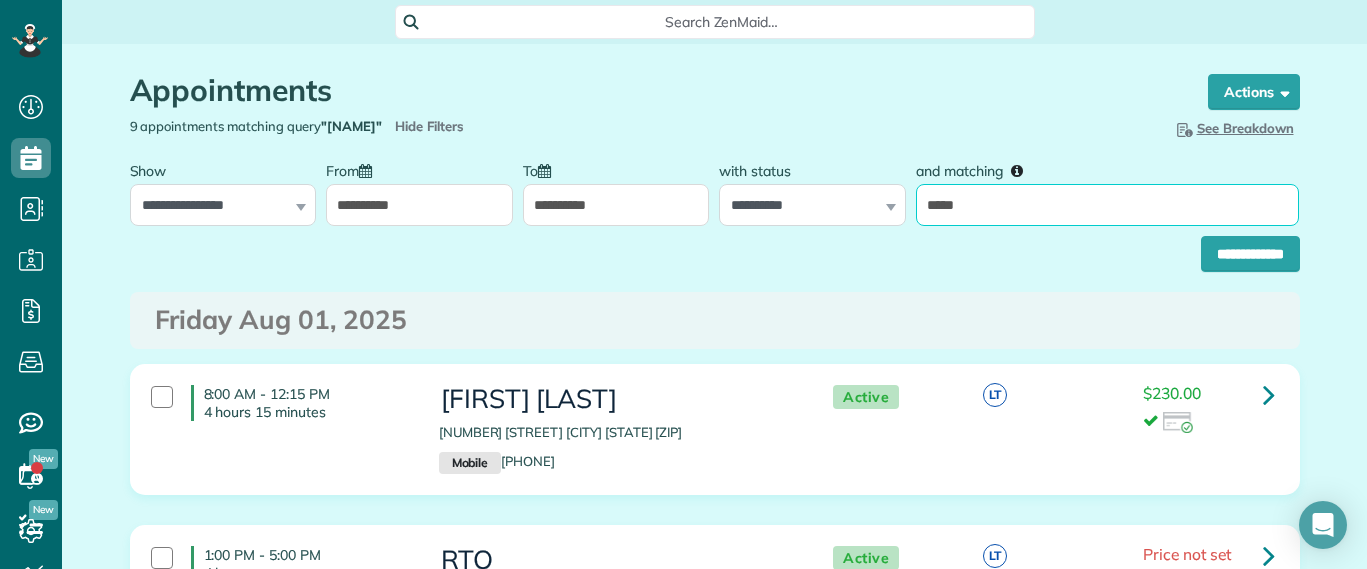 drag, startPoint x: 967, startPoint y: 203, endPoint x: 815, endPoint y: 177, distance: 154.20766 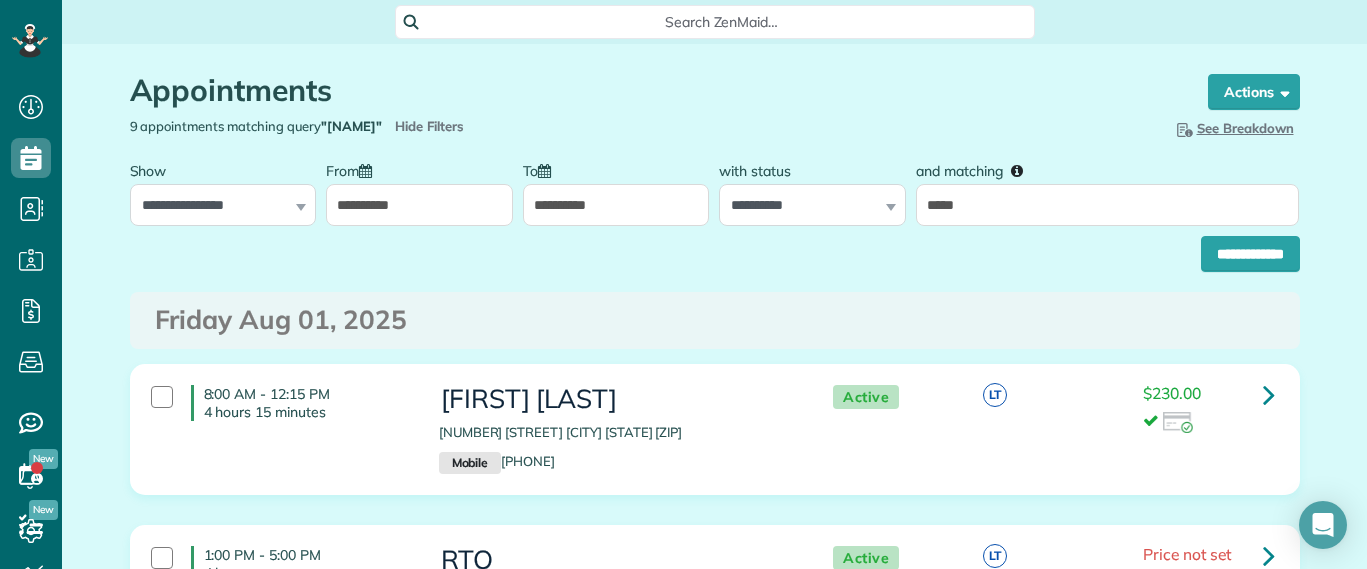 click on "**********" at bounding box center [812, 188] 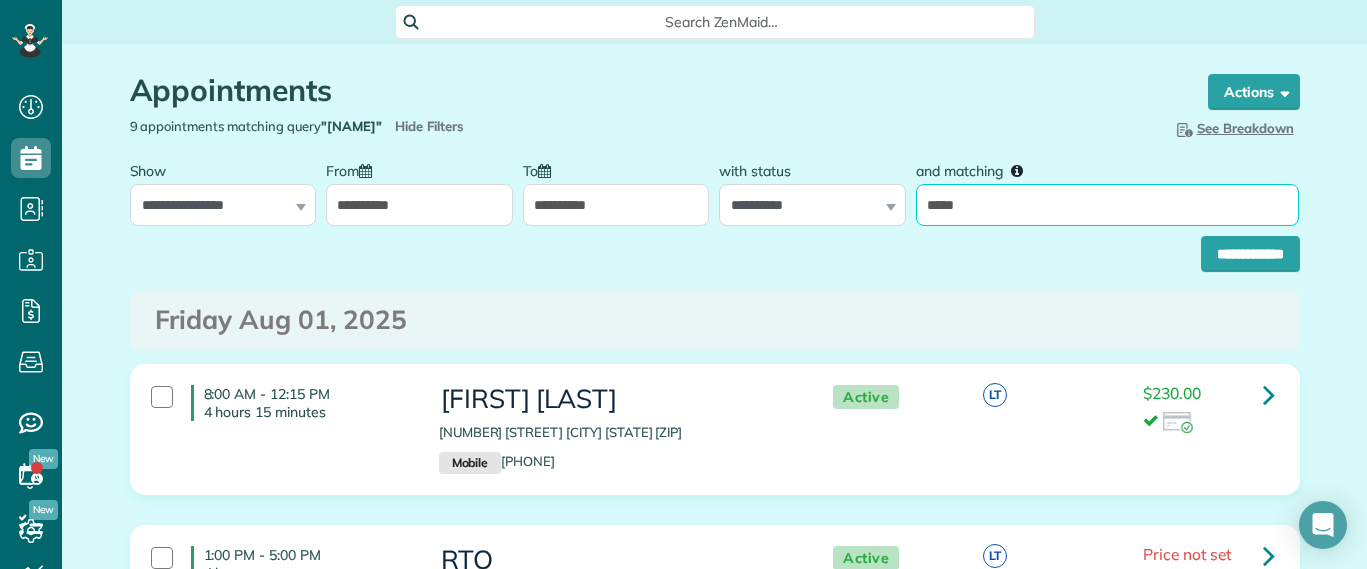 click on "*****" at bounding box center [1107, 205] 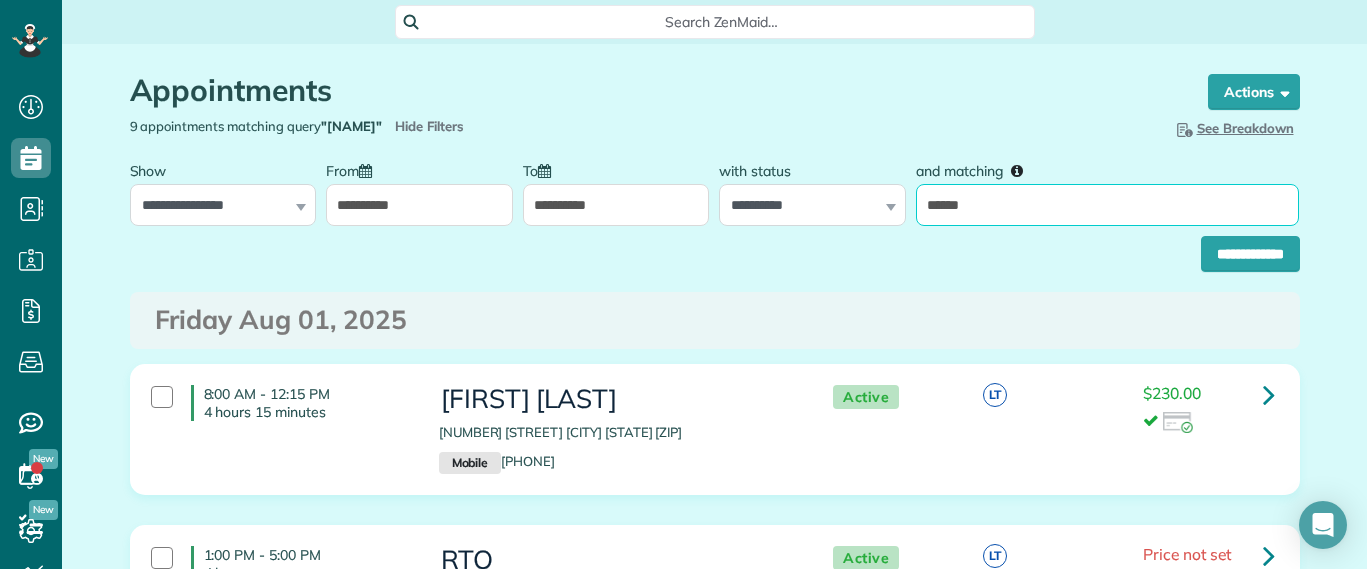 type on "******" 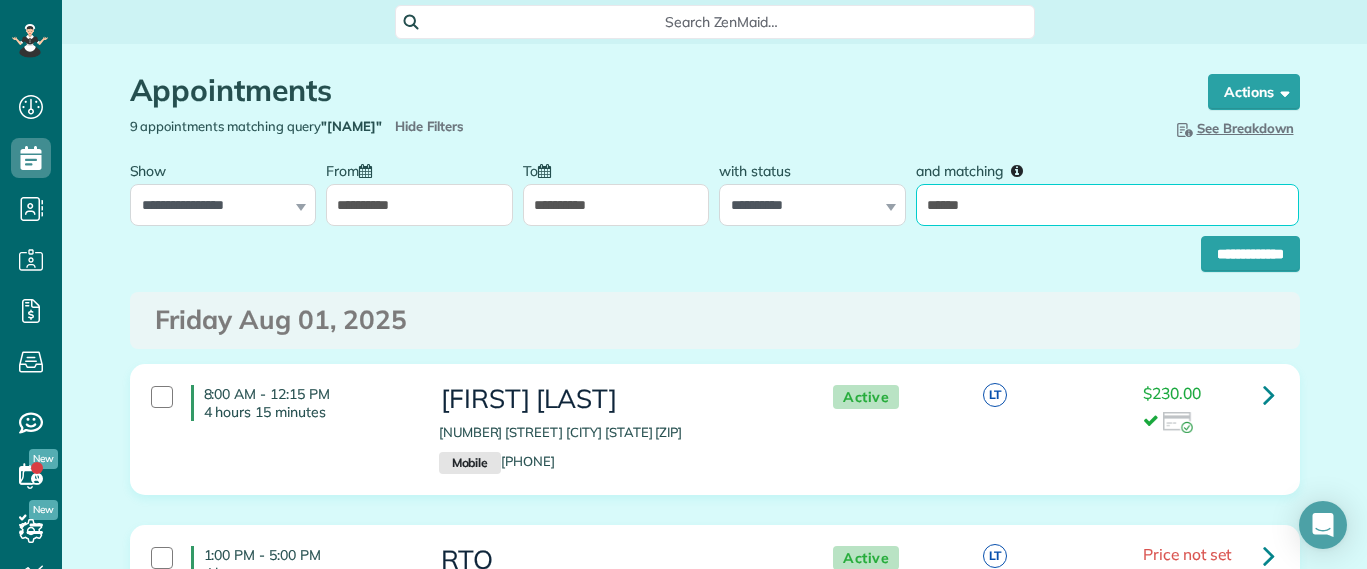 click on "**********" at bounding box center (1250, 254) 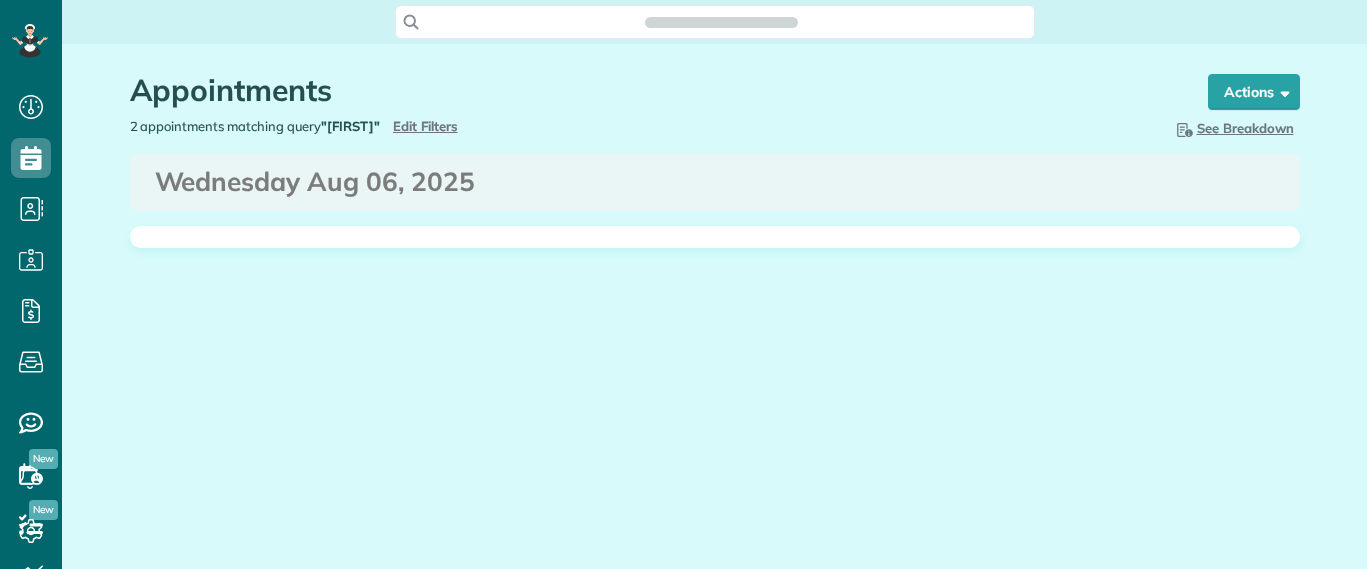 scroll, scrollTop: 0, scrollLeft: 0, axis: both 